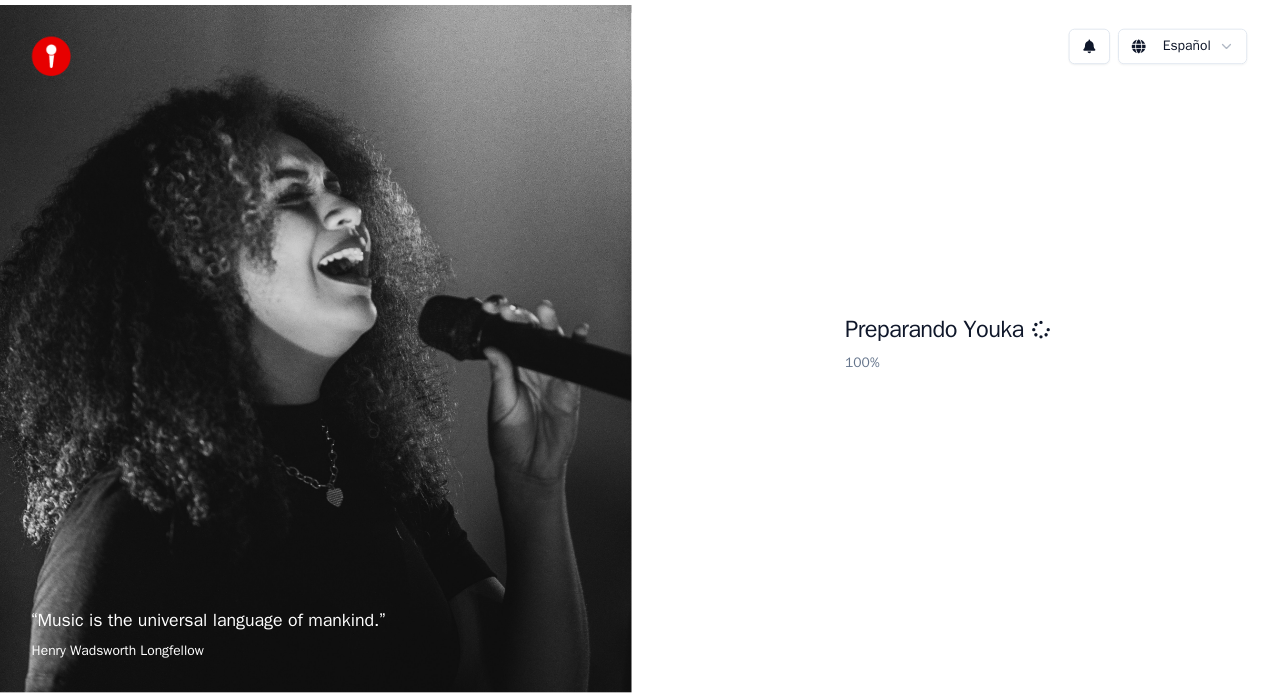 scroll, scrollTop: 0, scrollLeft: 0, axis: both 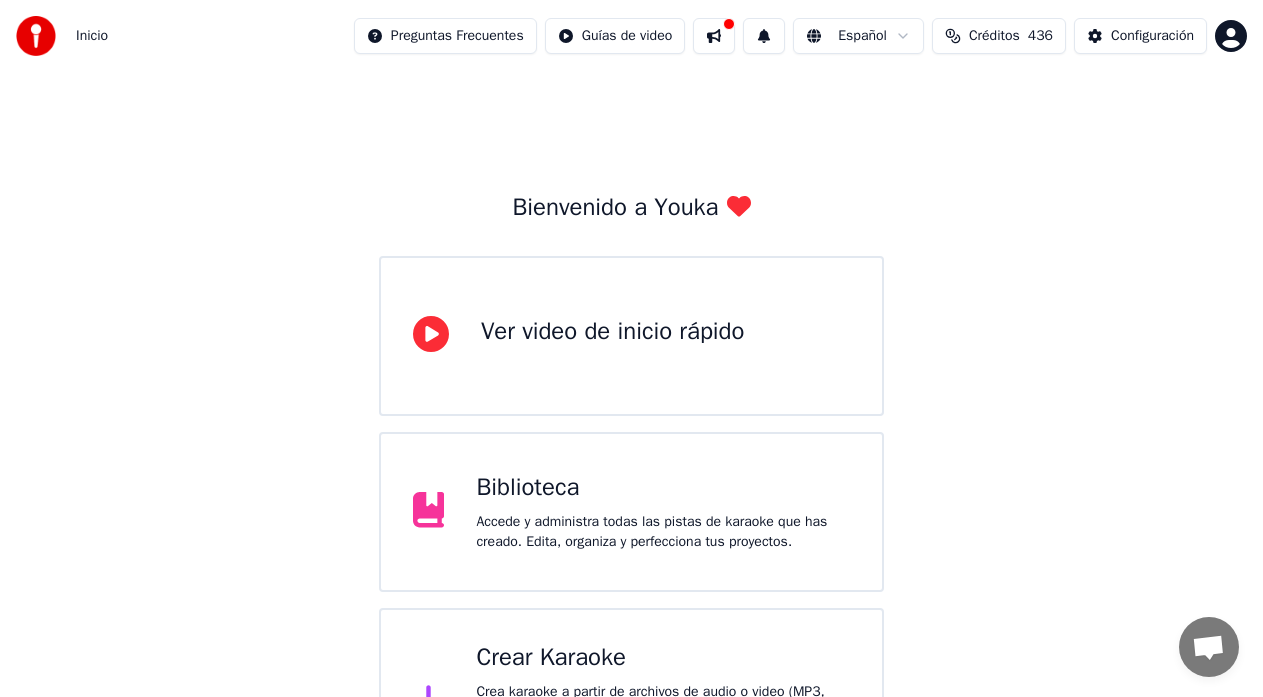 click at bounding box center [714, 36] 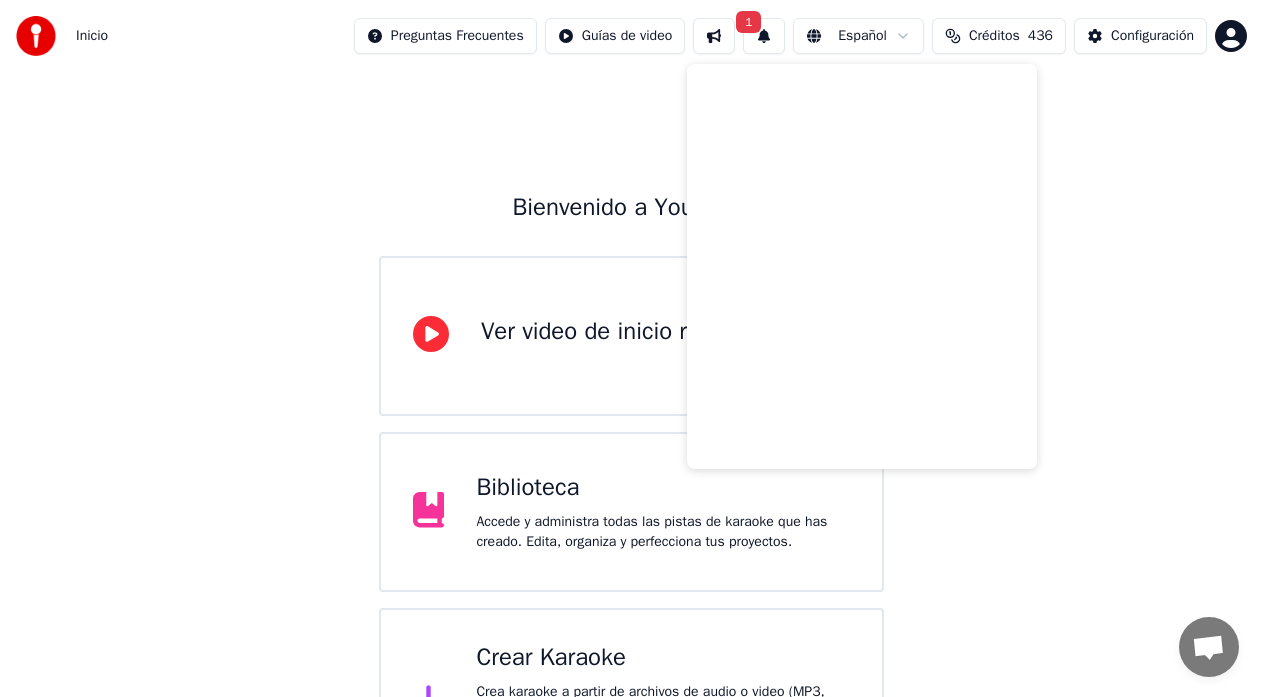 click on "1" at bounding box center (764, 36) 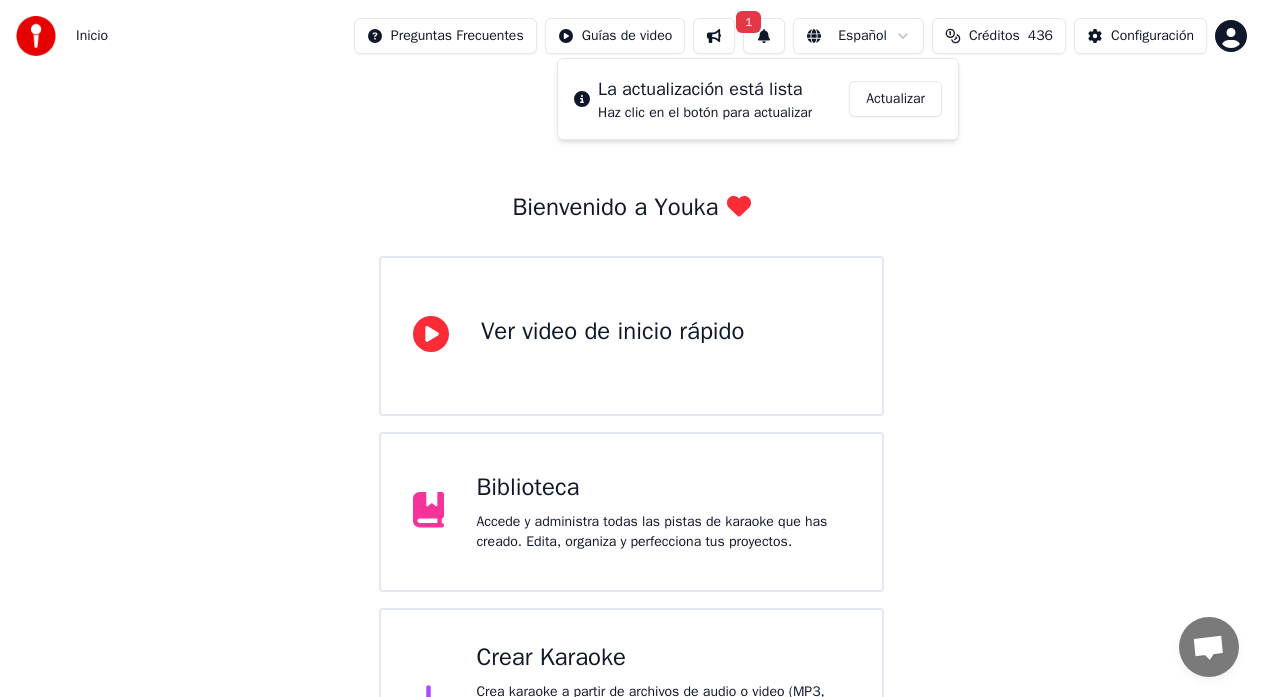 click on "Actualizar" at bounding box center [895, 99] 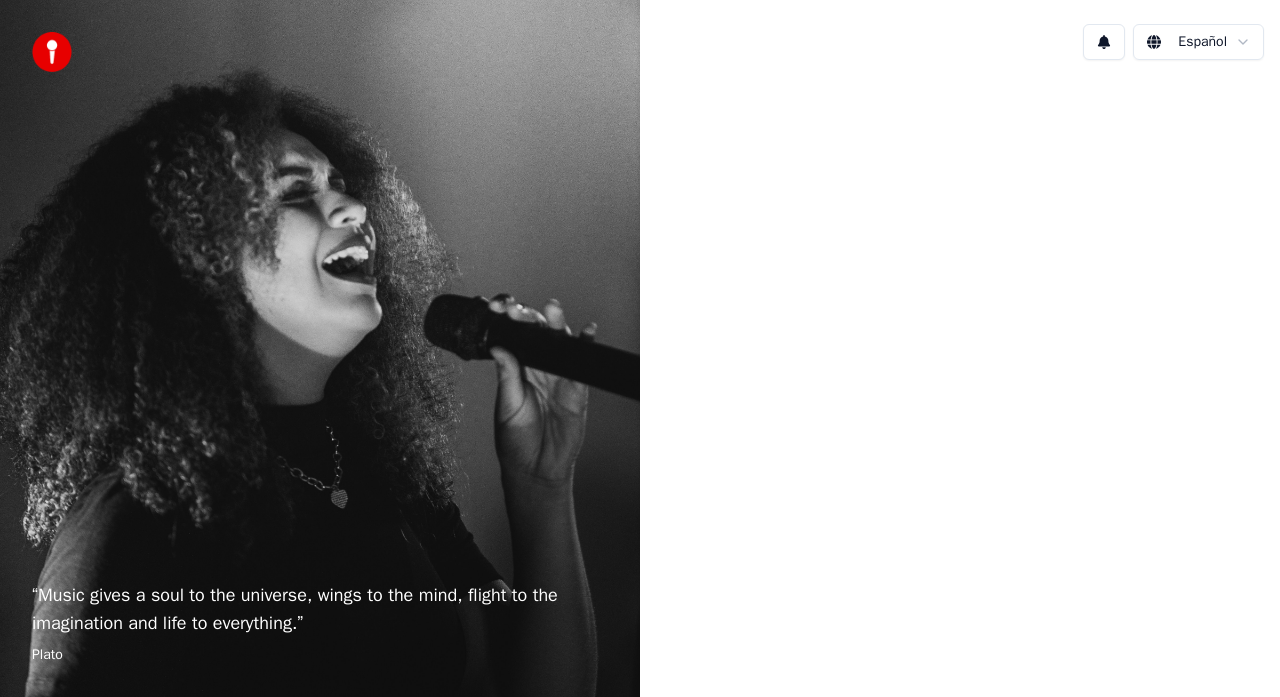 scroll, scrollTop: 0, scrollLeft: 0, axis: both 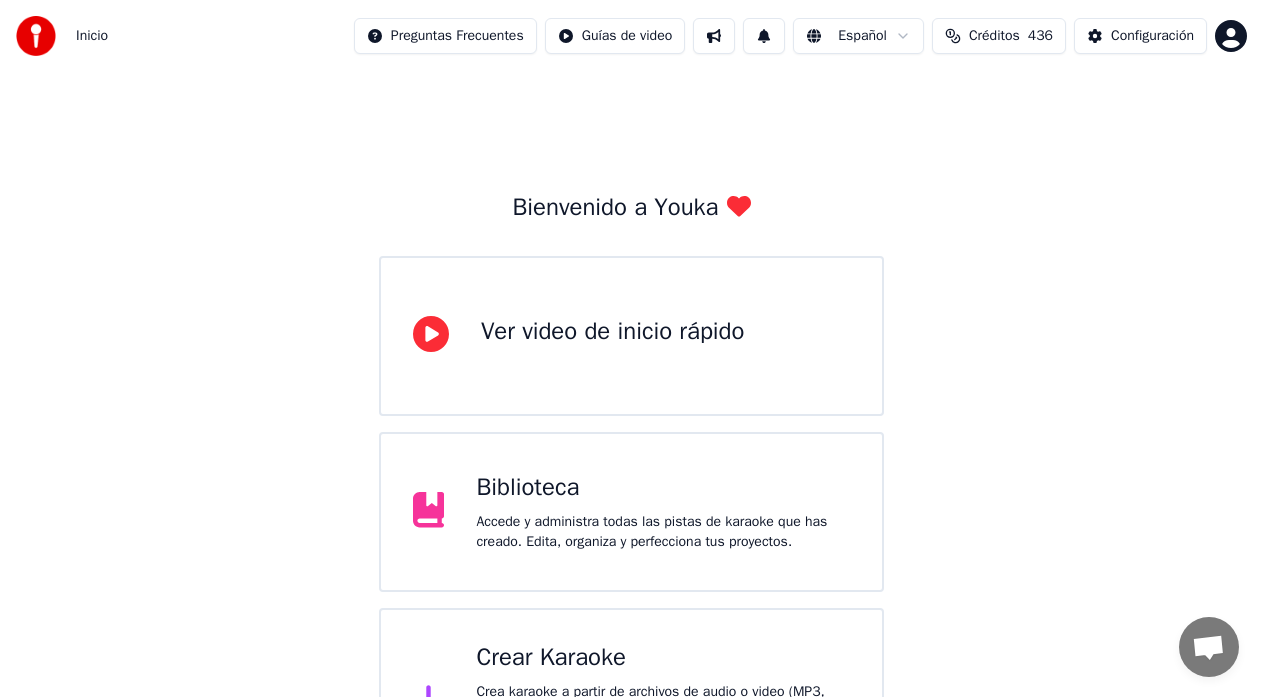 click on "Accede y administra todas las pistas de karaoke que has creado. Edita, organiza y perfecciona tus proyectos." at bounding box center (663, 532) 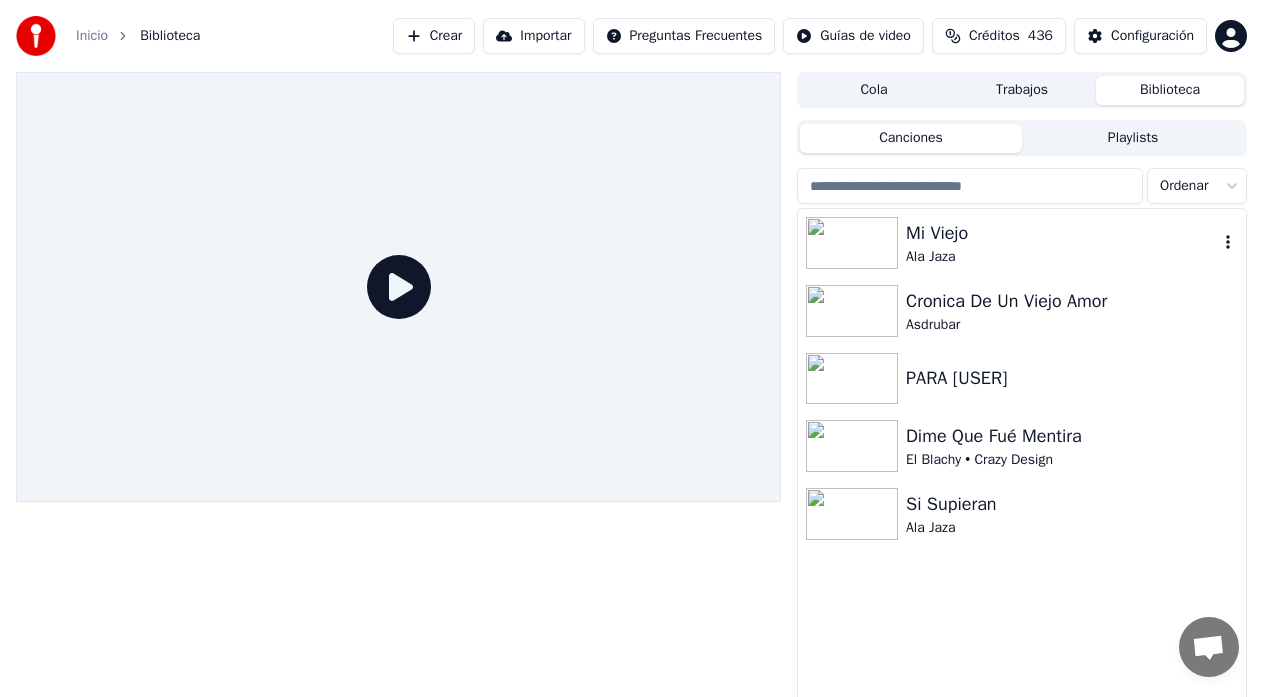 click on "Ala Jaza" at bounding box center [1062, 257] 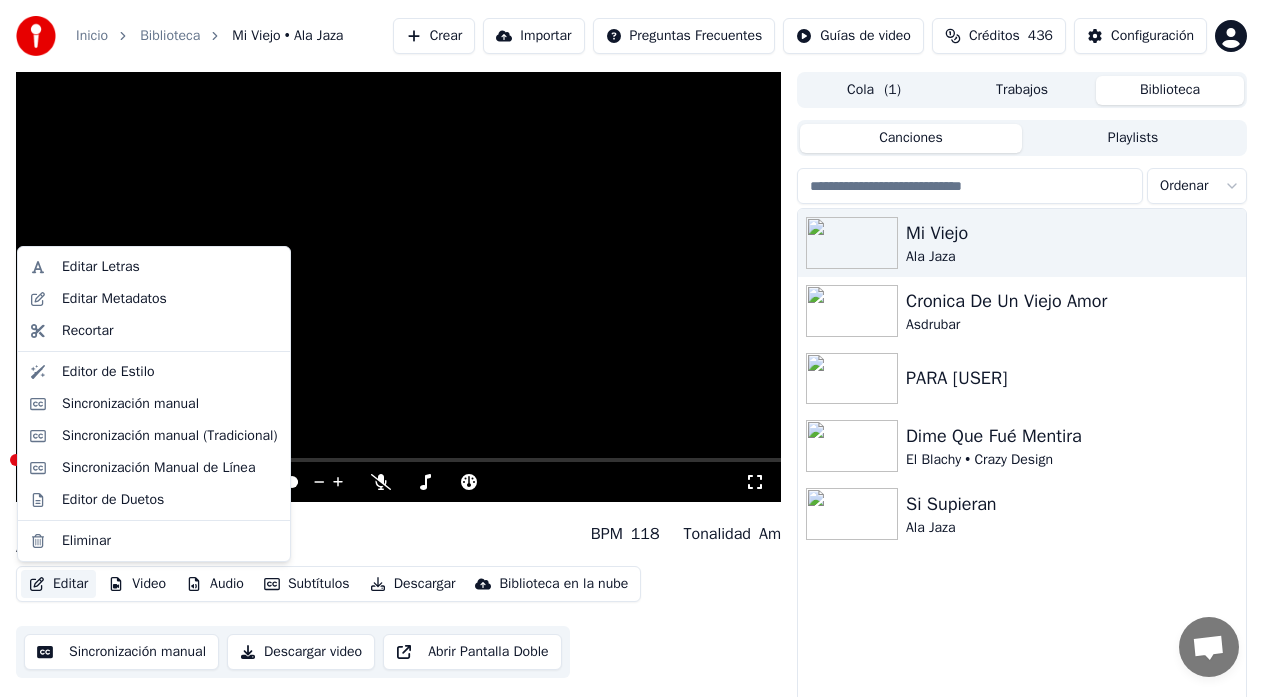 click on "Editar" at bounding box center (58, 584) 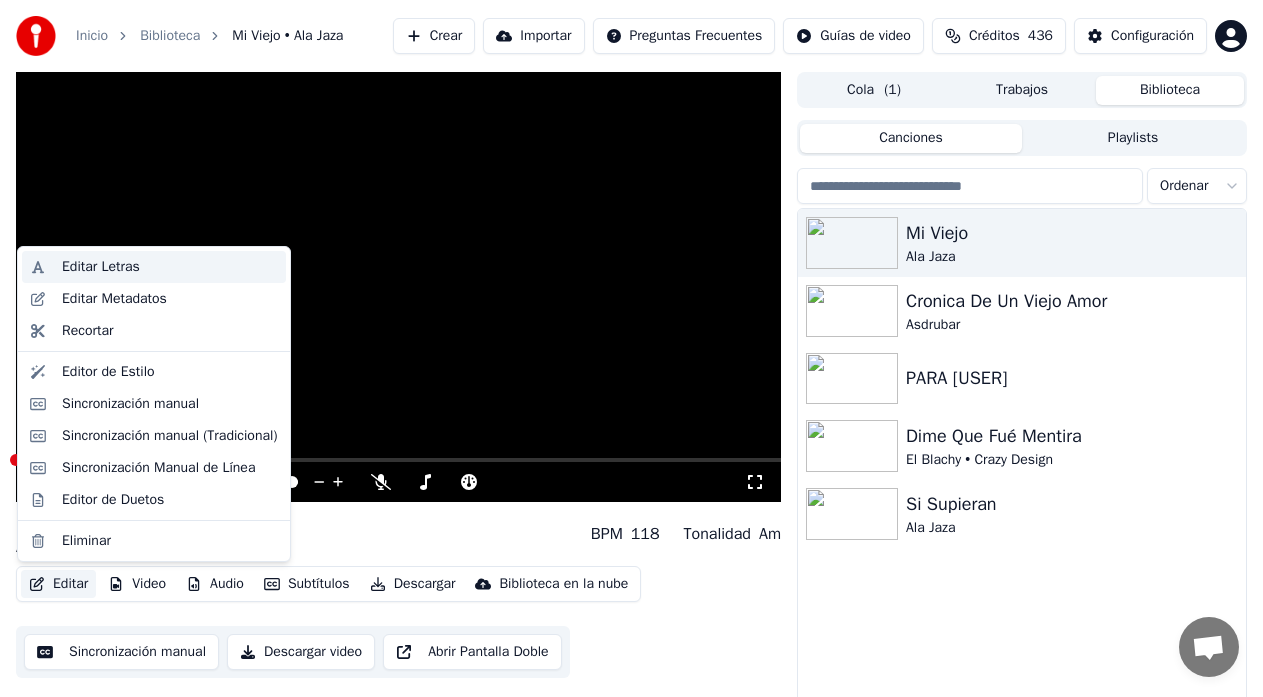 click on "Editar Letras" at bounding box center [101, 267] 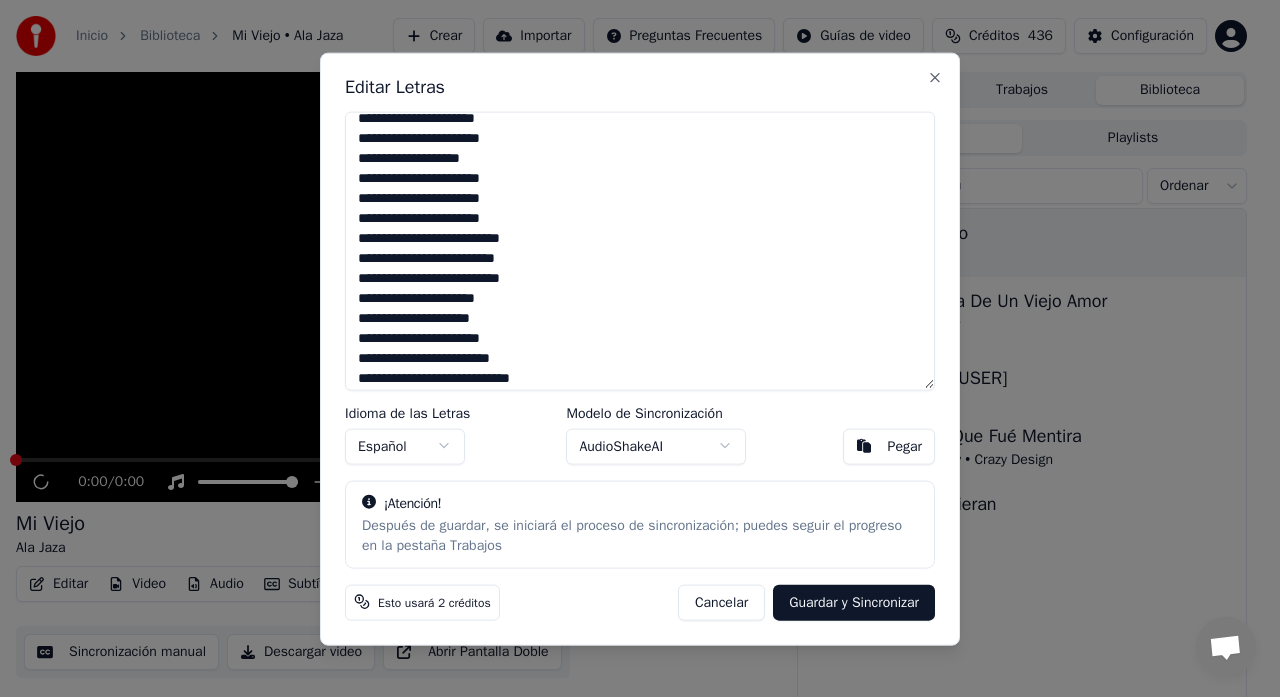 scroll, scrollTop: 578, scrollLeft: 0, axis: vertical 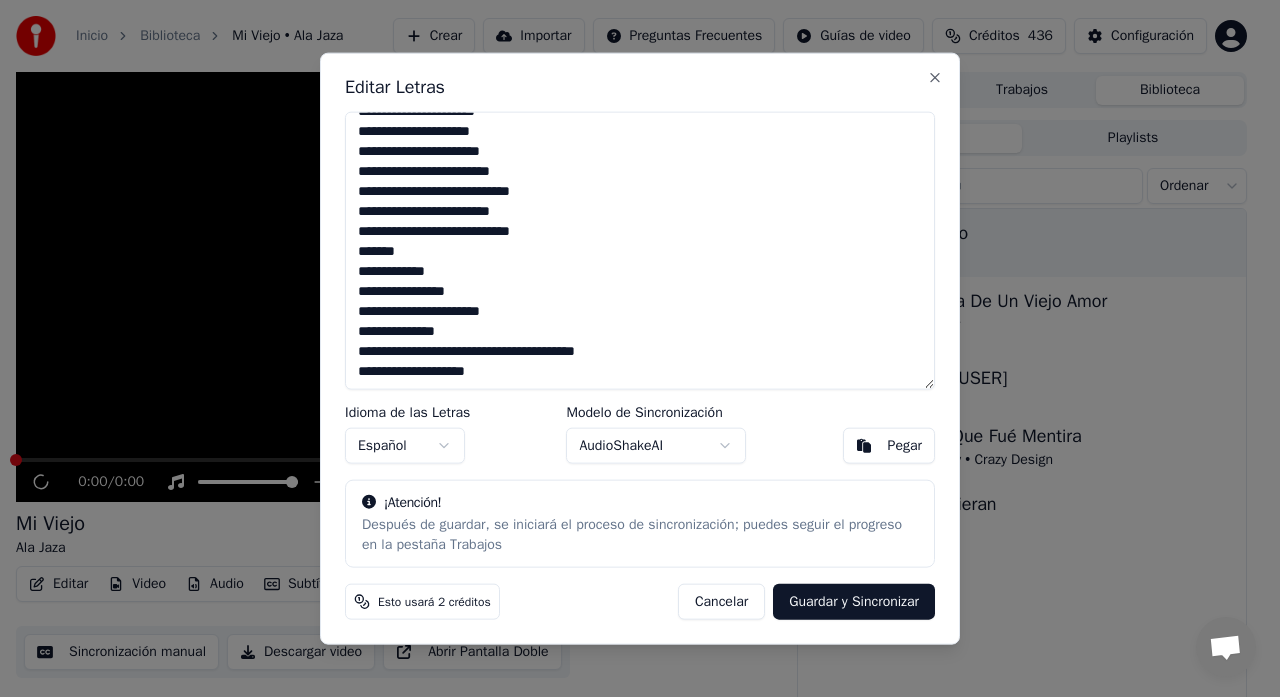 drag, startPoint x: 351, startPoint y: 125, endPoint x: 526, endPoint y: 371, distance: 301.8957 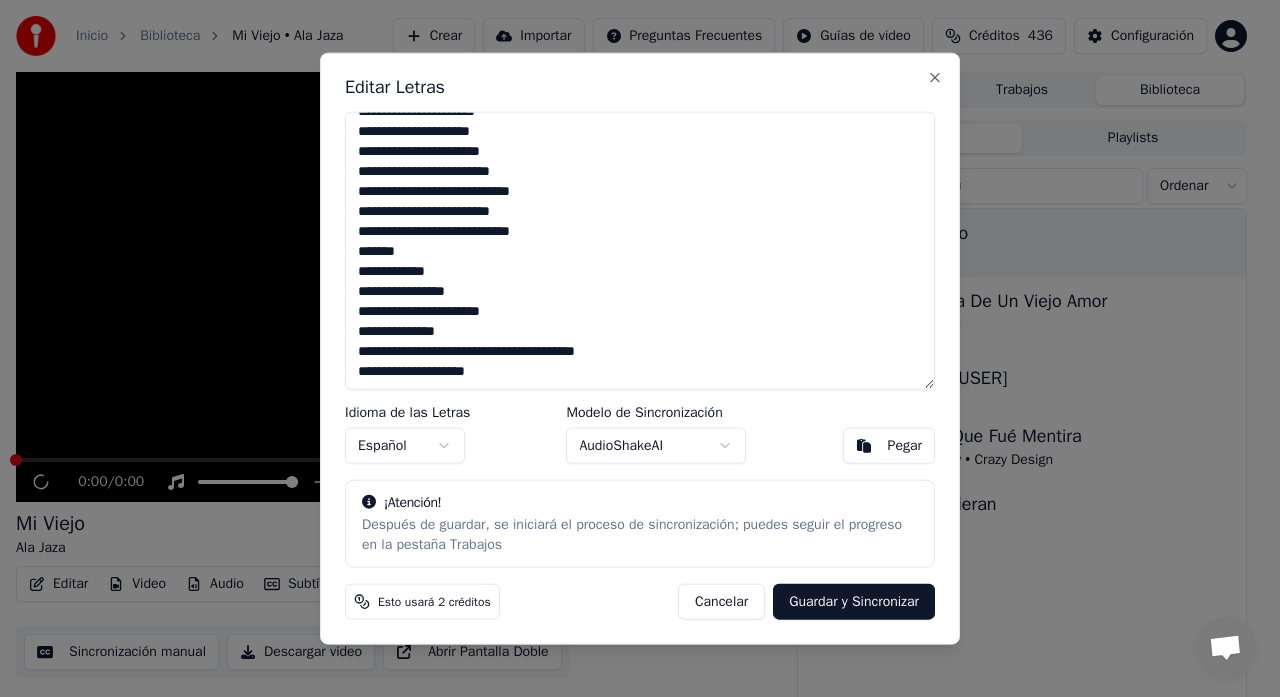 click at bounding box center (640, 250) 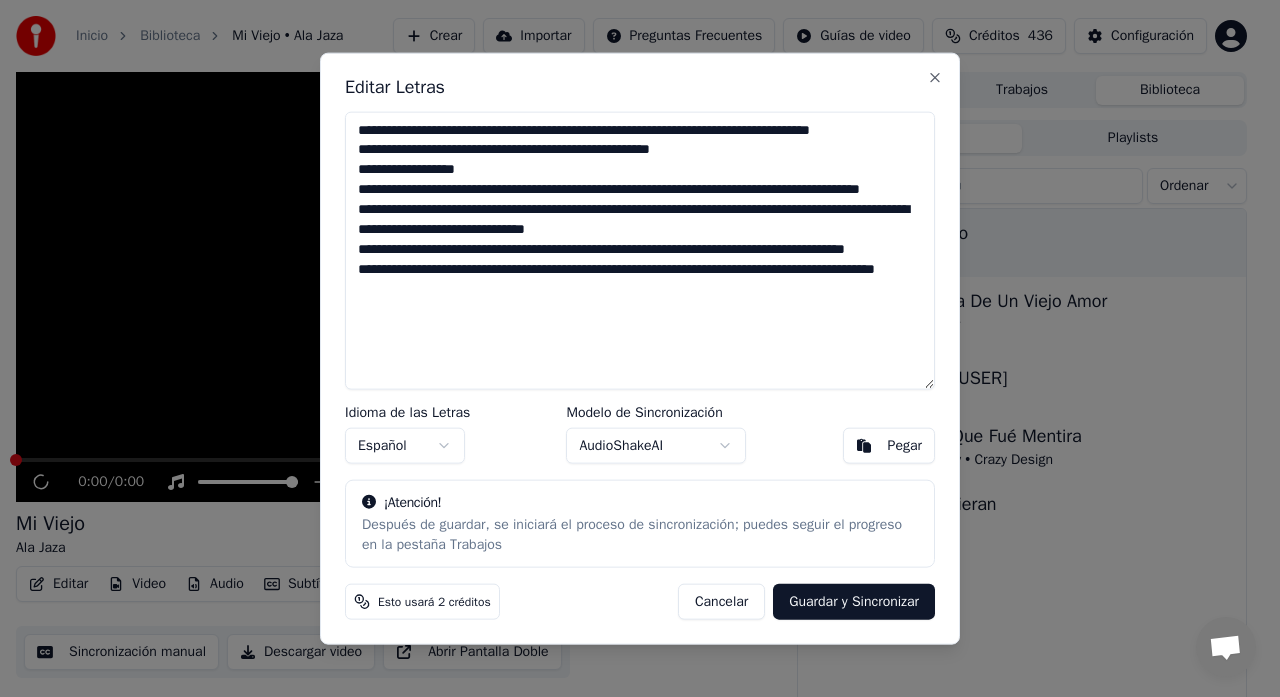 scroll, scrollTop: 0, scrollLeft: 0, axis: both 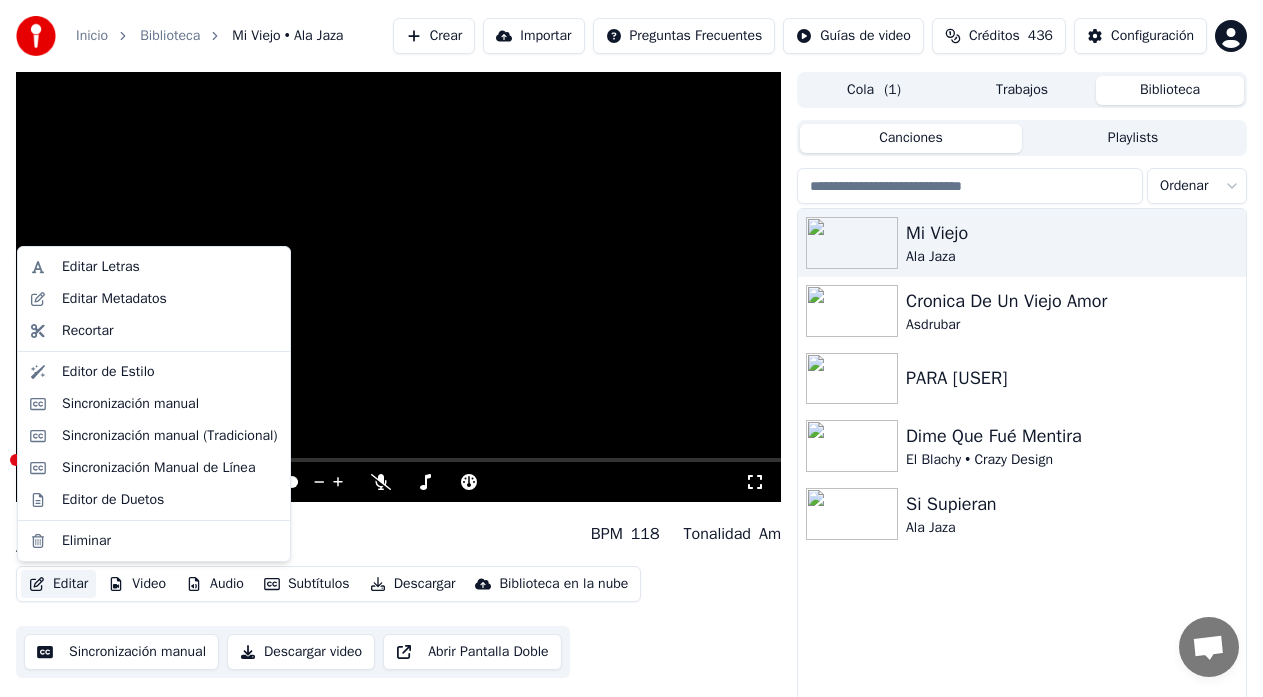 click on "Editar" at bounding box center (58, 584) 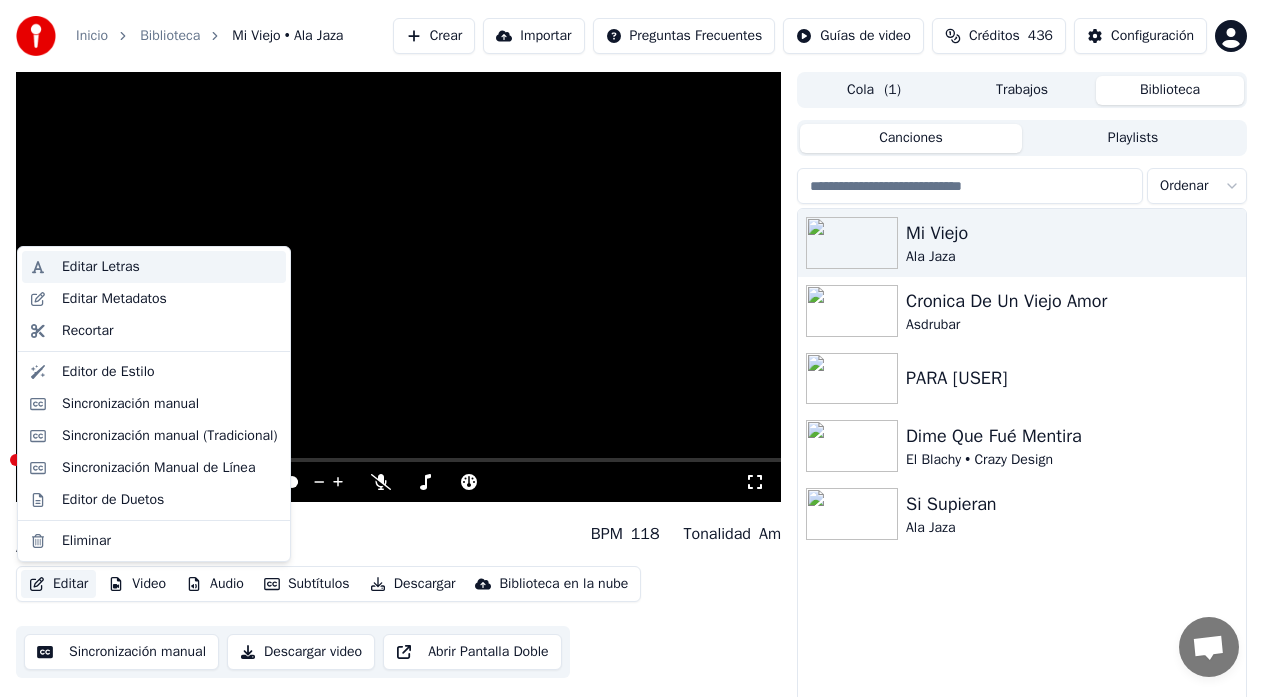 click on "Editar Letras" at bounding box center (101, 267) 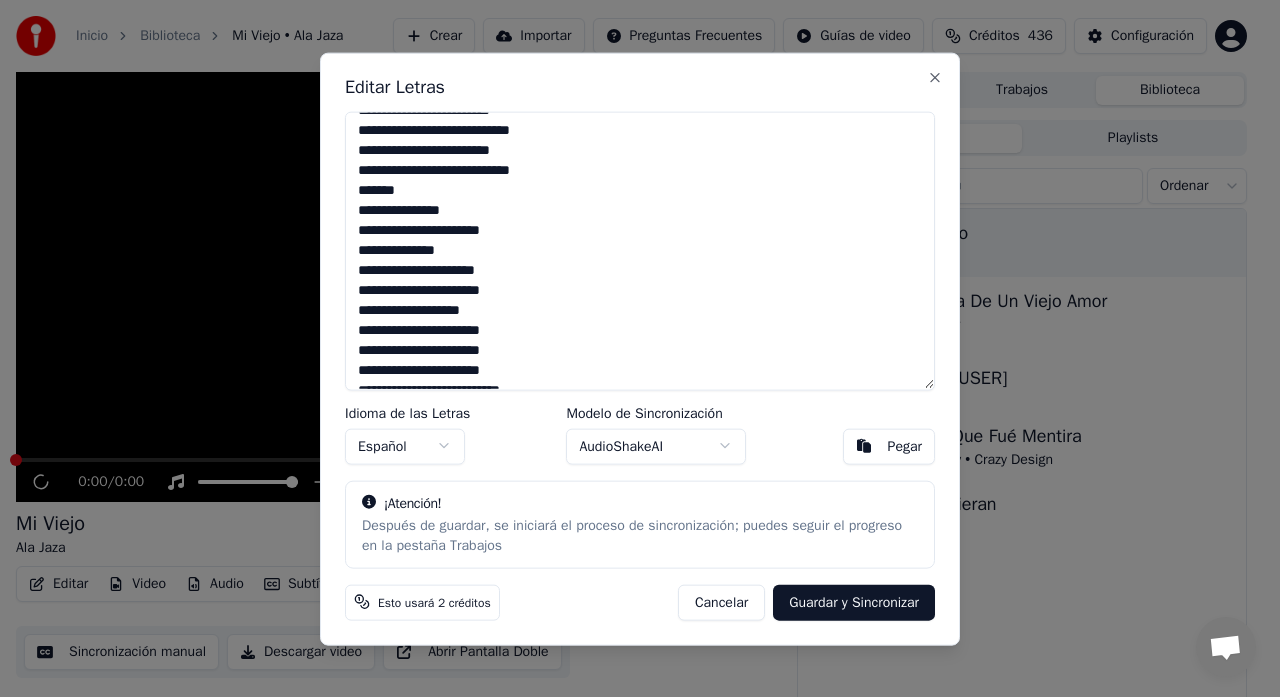 scroll, scrollTop: 578, scrollLeft: 0, axis: vertical 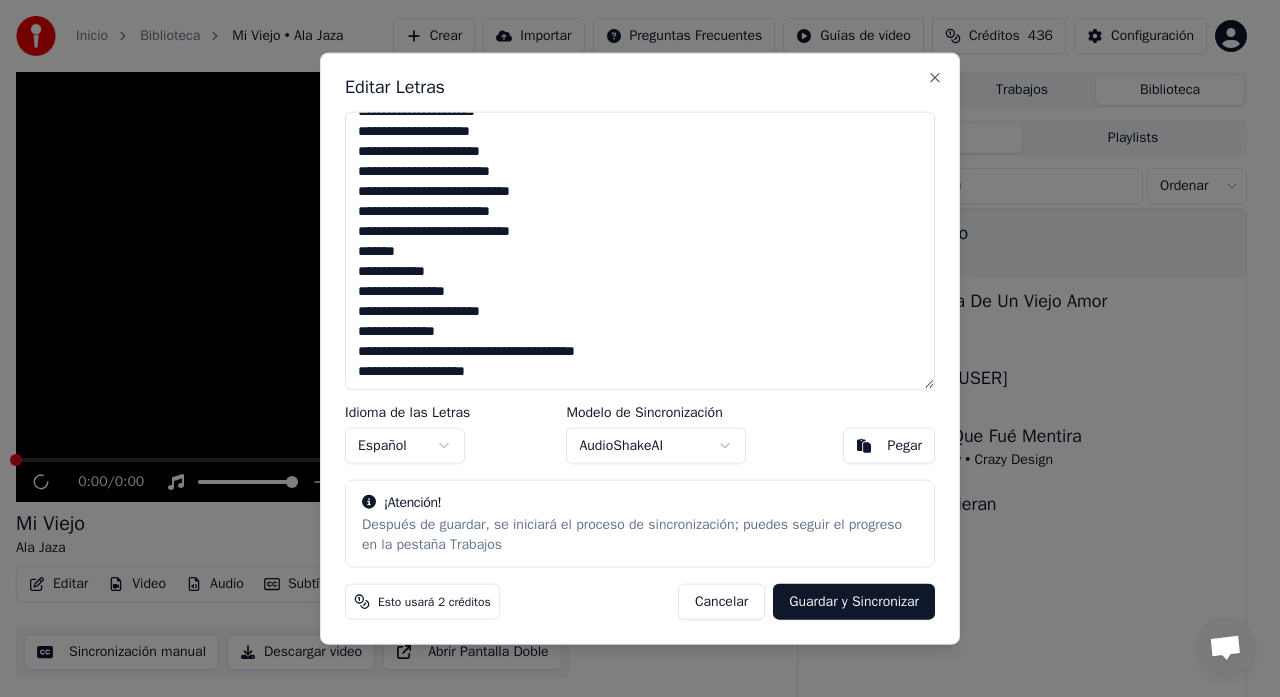 drag, startPoint x: 359, startPoint y: 133, endPoint x: 552, endPoint y: 389, distance: 320.601 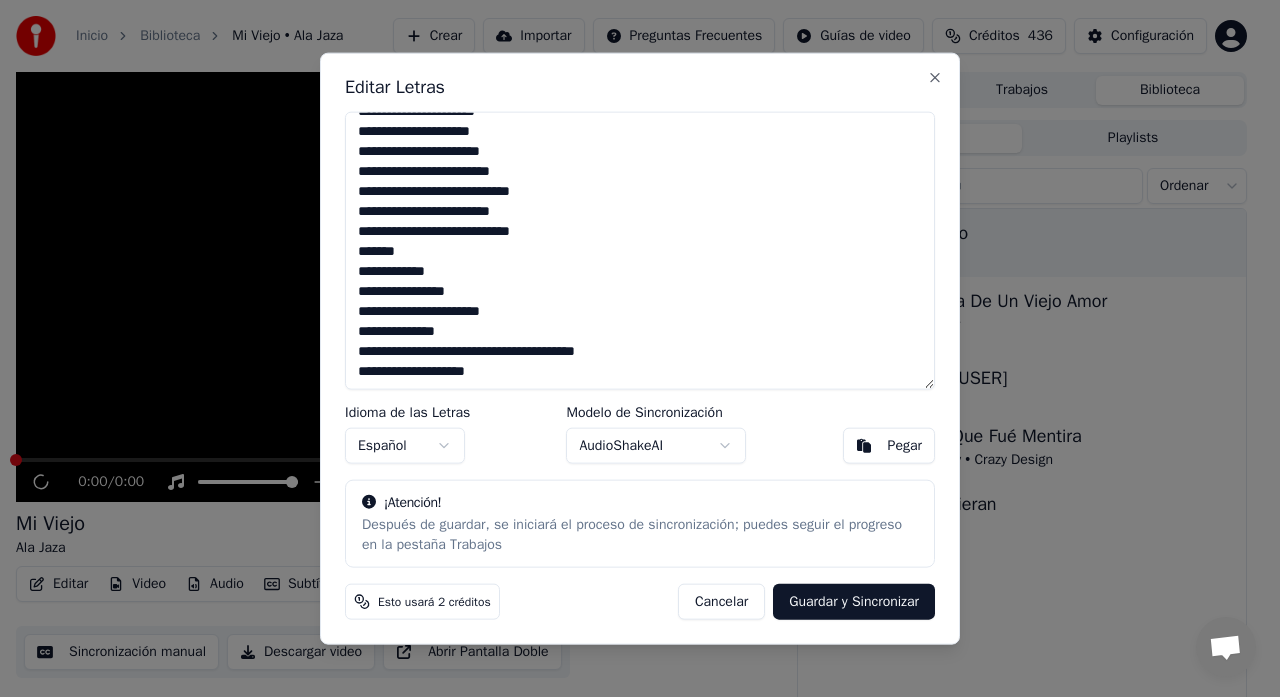 click at bounding box center [640, 250] 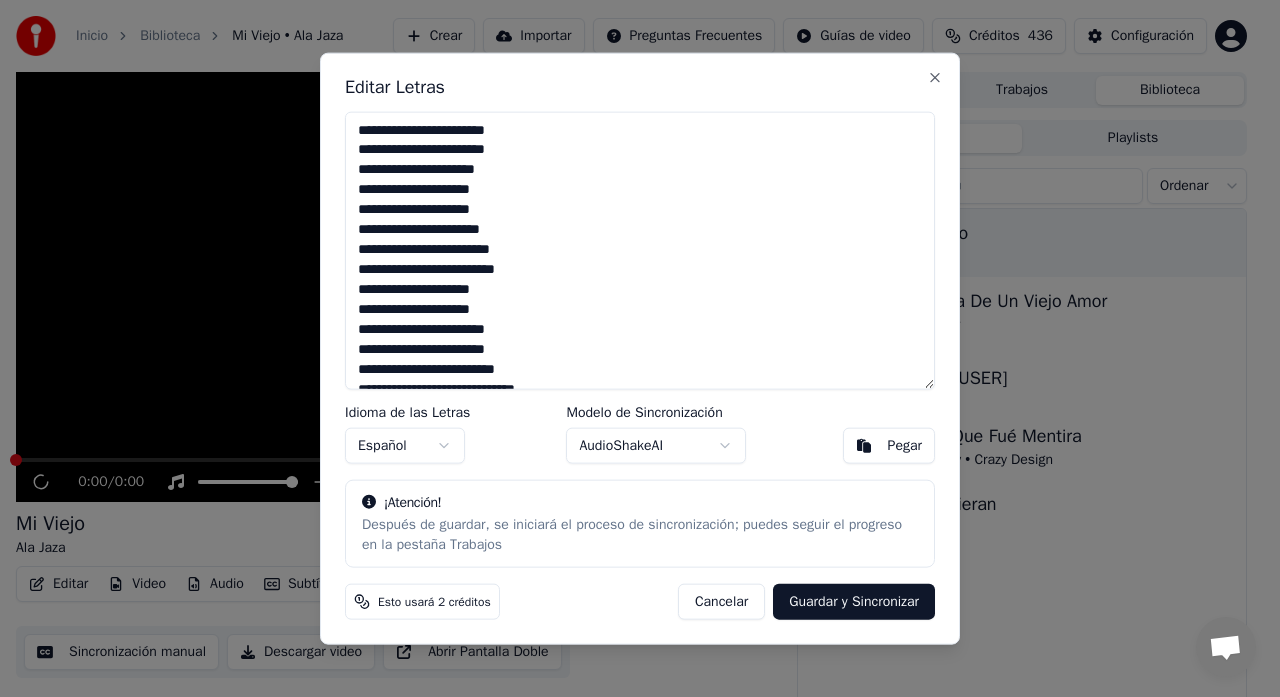 scroll, scrollTop: 570, scrollLeft: 0, axis: vertical 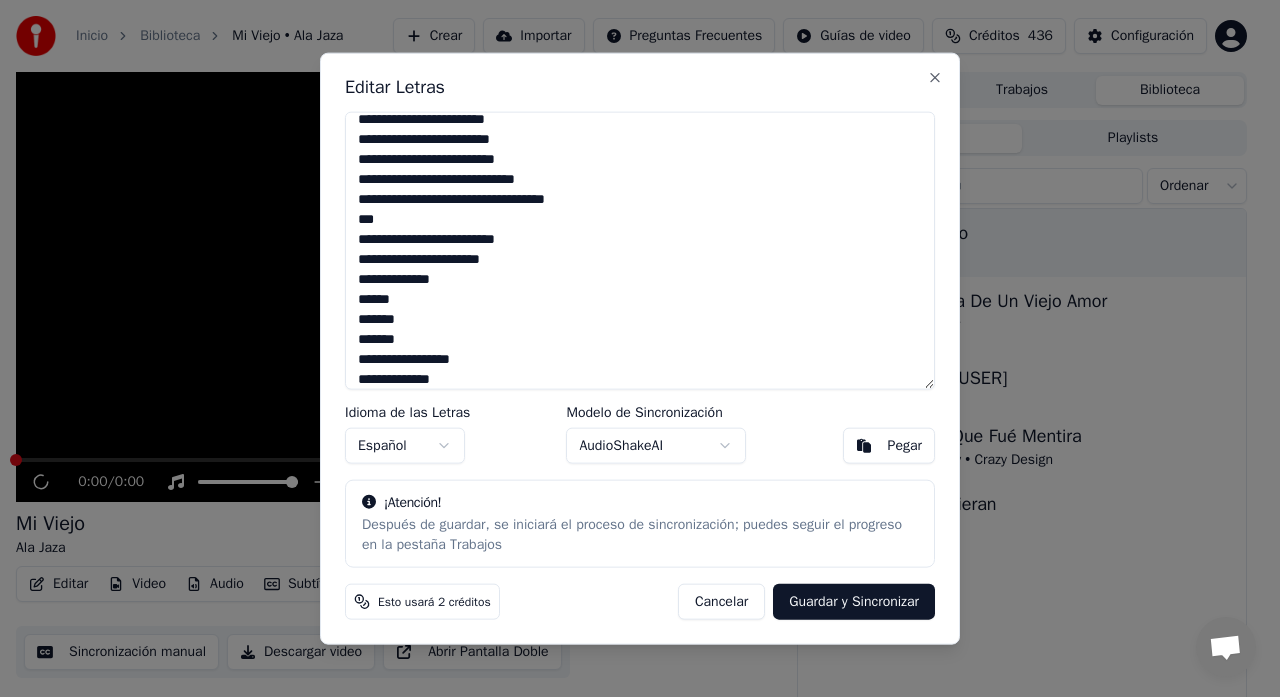 type on "**********" 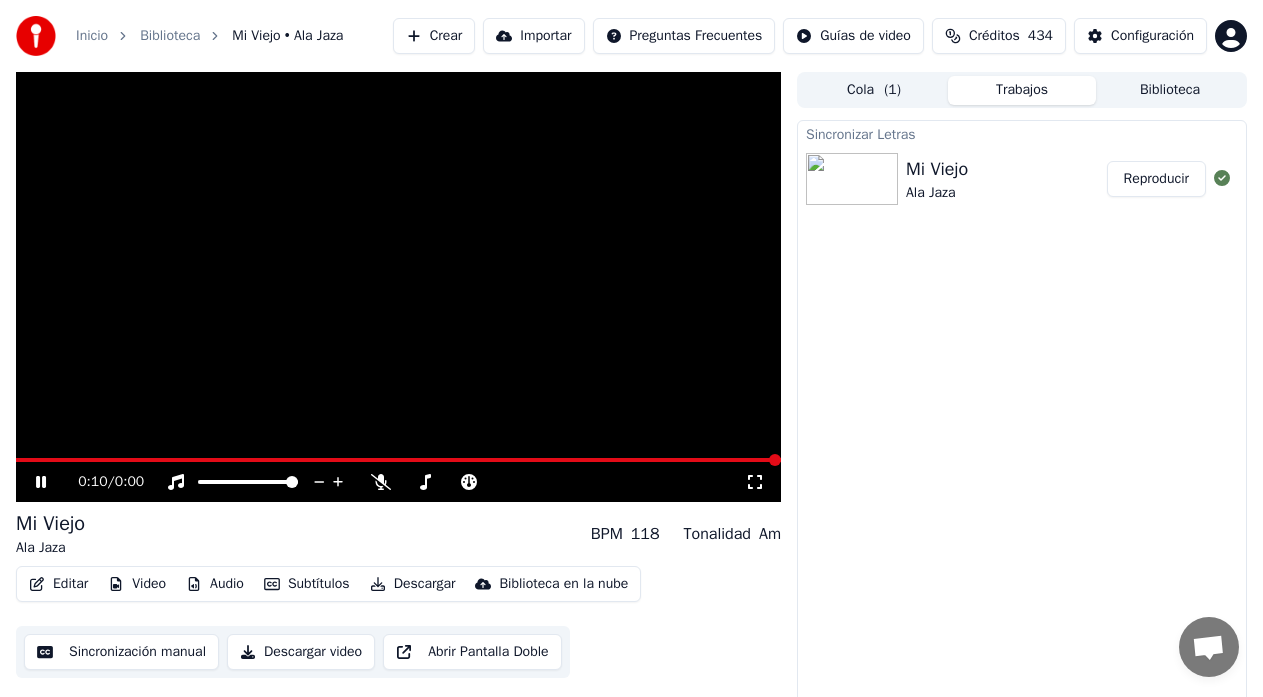 click on "Reproducir" at bounding box center (1156, 179) 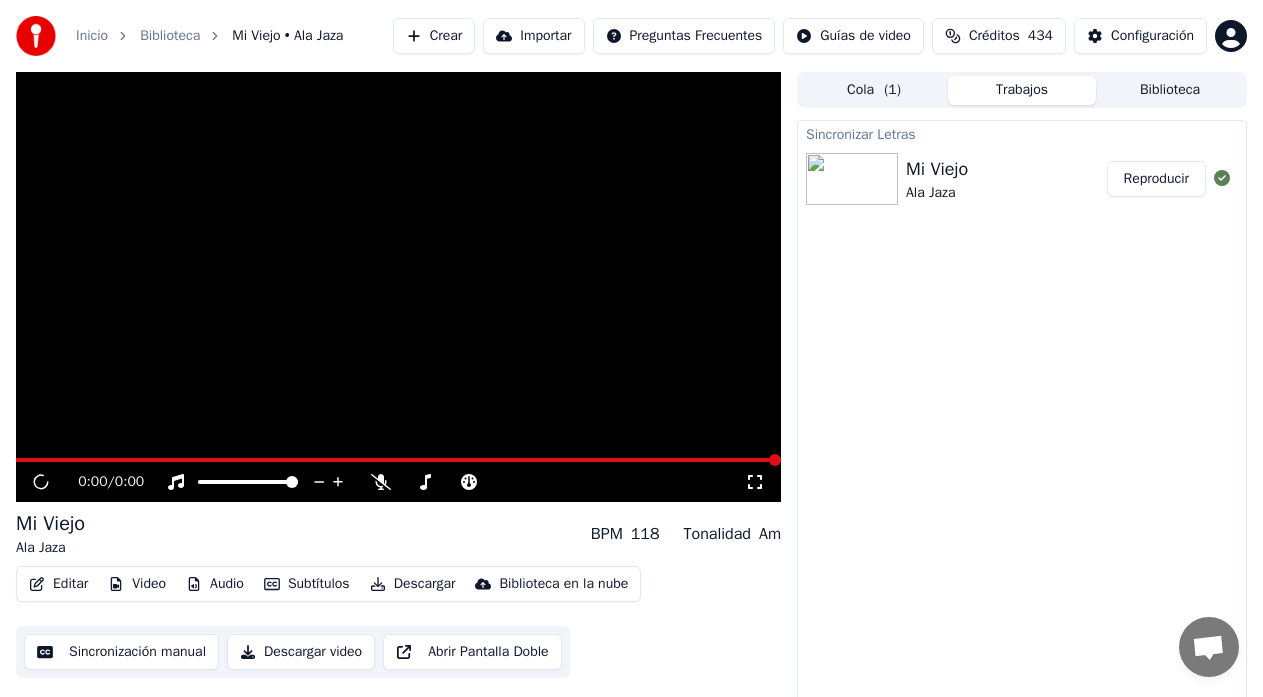 click 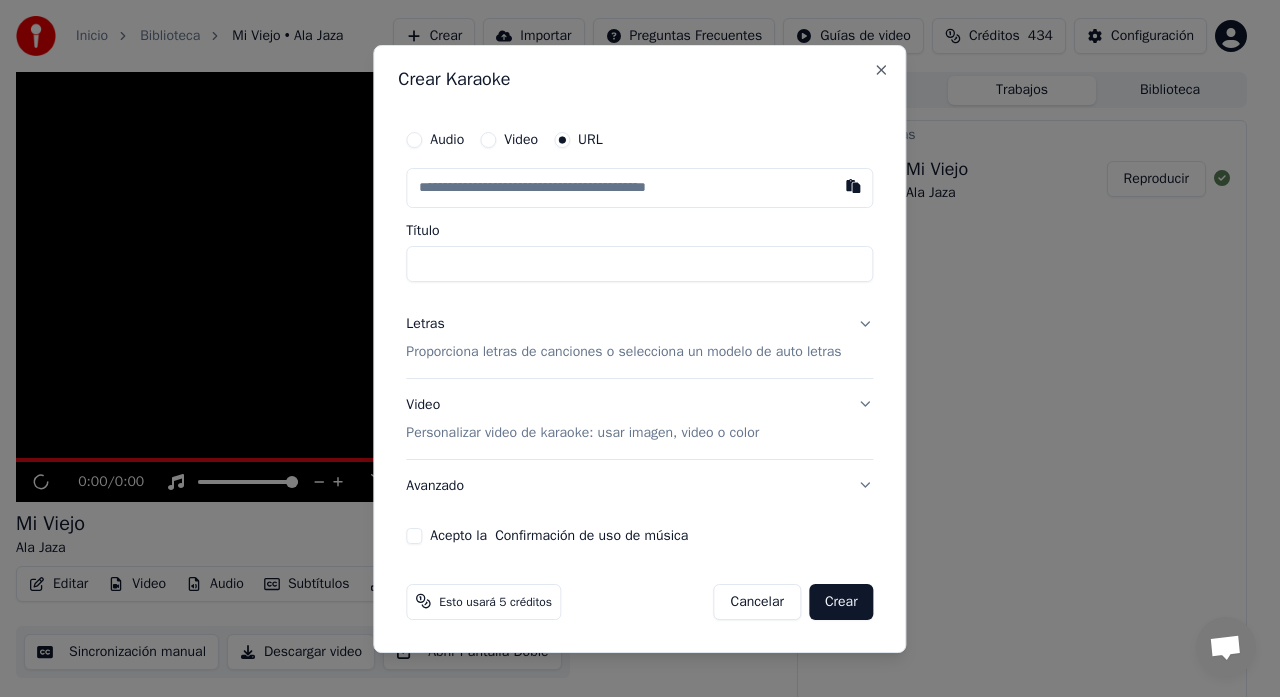 click on "Audio" at bounding box center (414, 140) 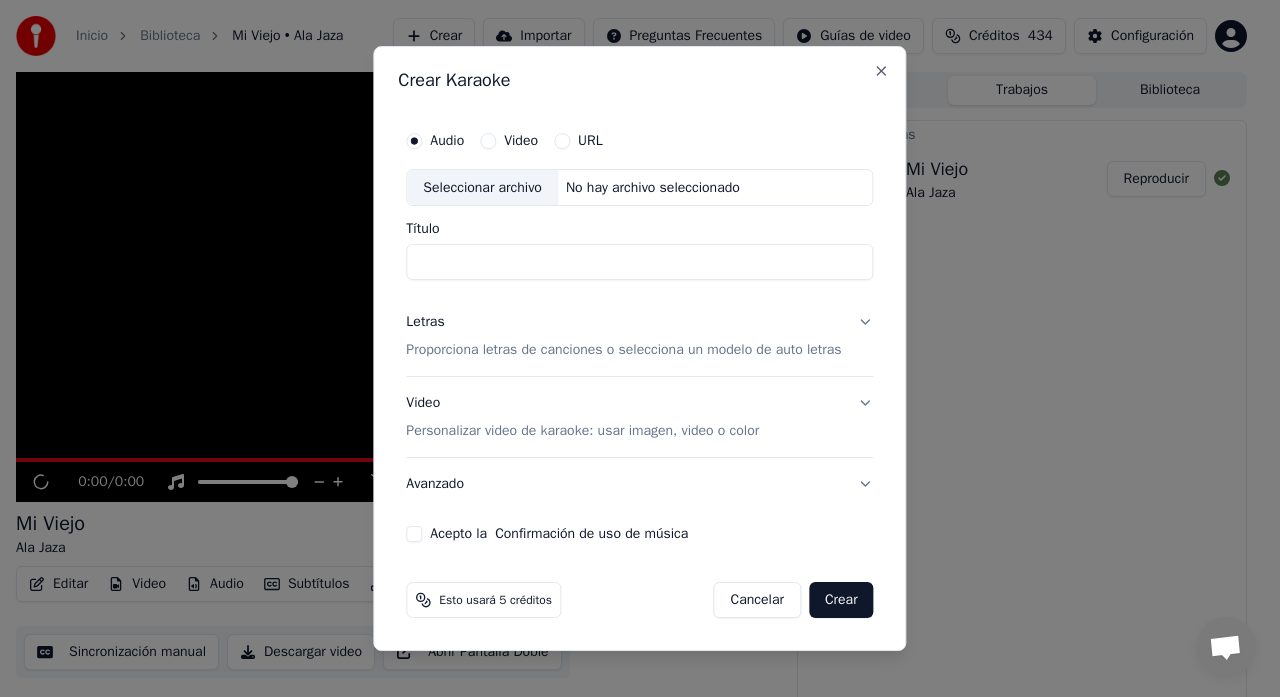 click on "Seleccionar archivo" at bounding box center (482, 188) 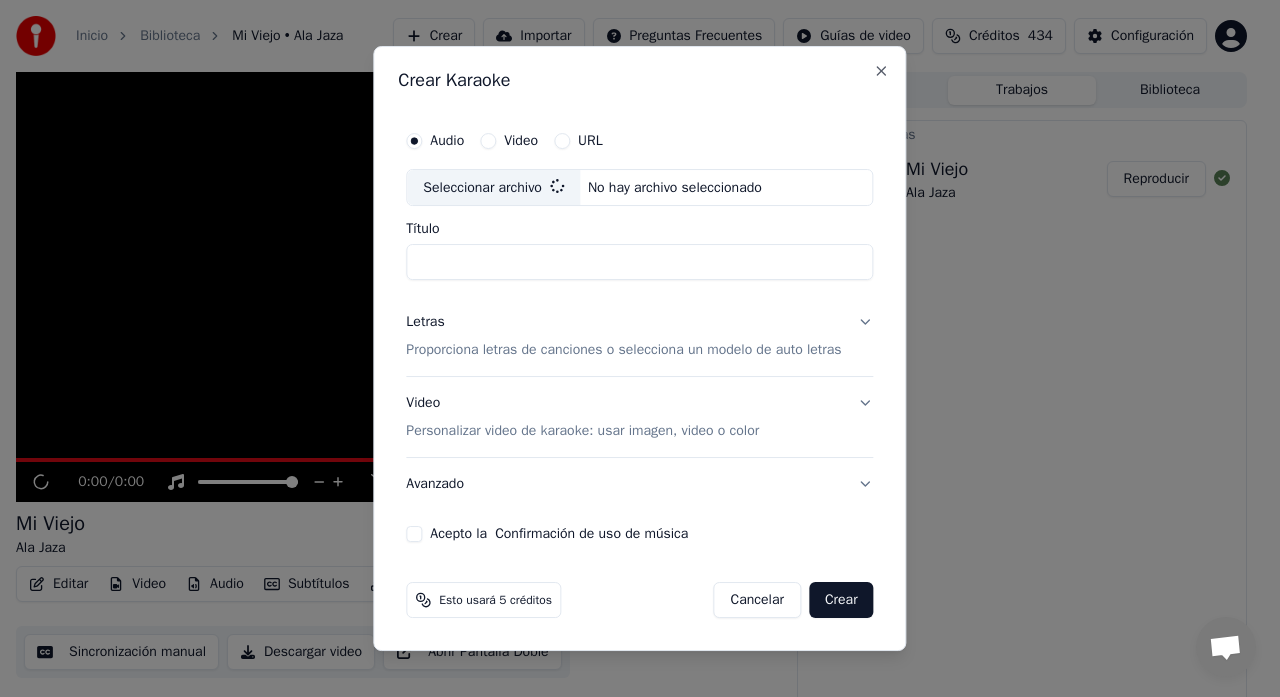 type on "**********" 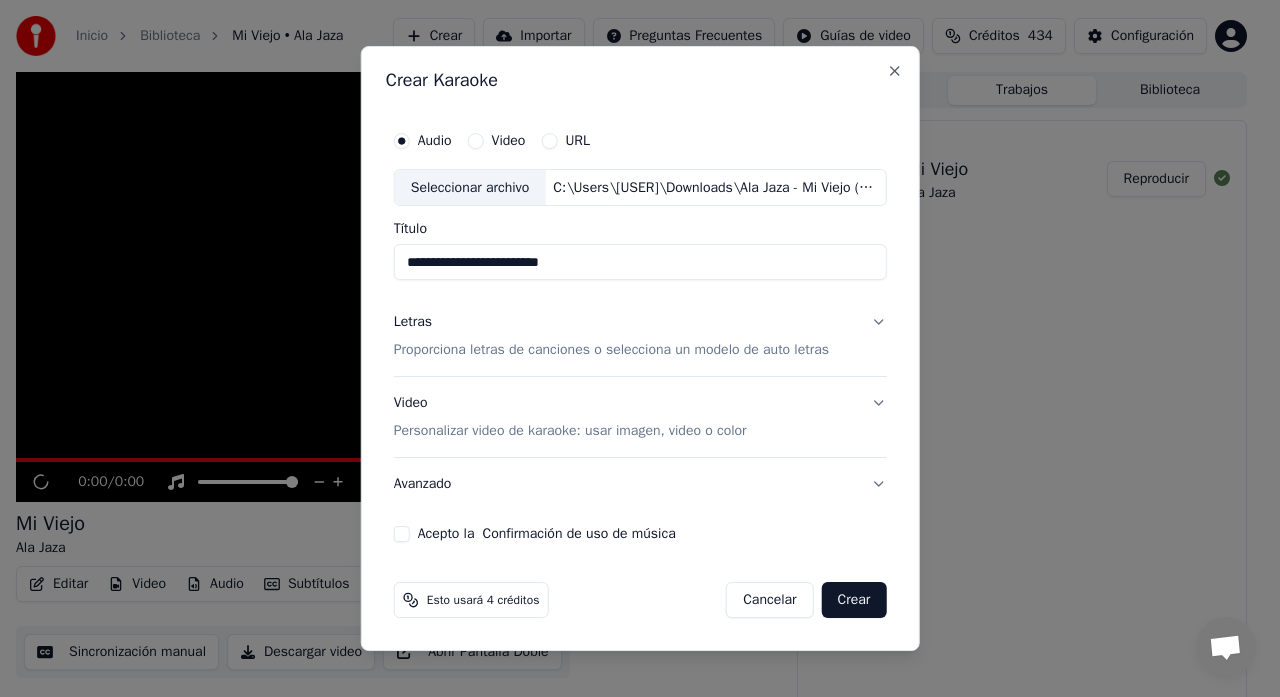 click on "Letras Proporciona letras de canciones o selecciona un modelo de auto letras" at bounding box center [640, 337] 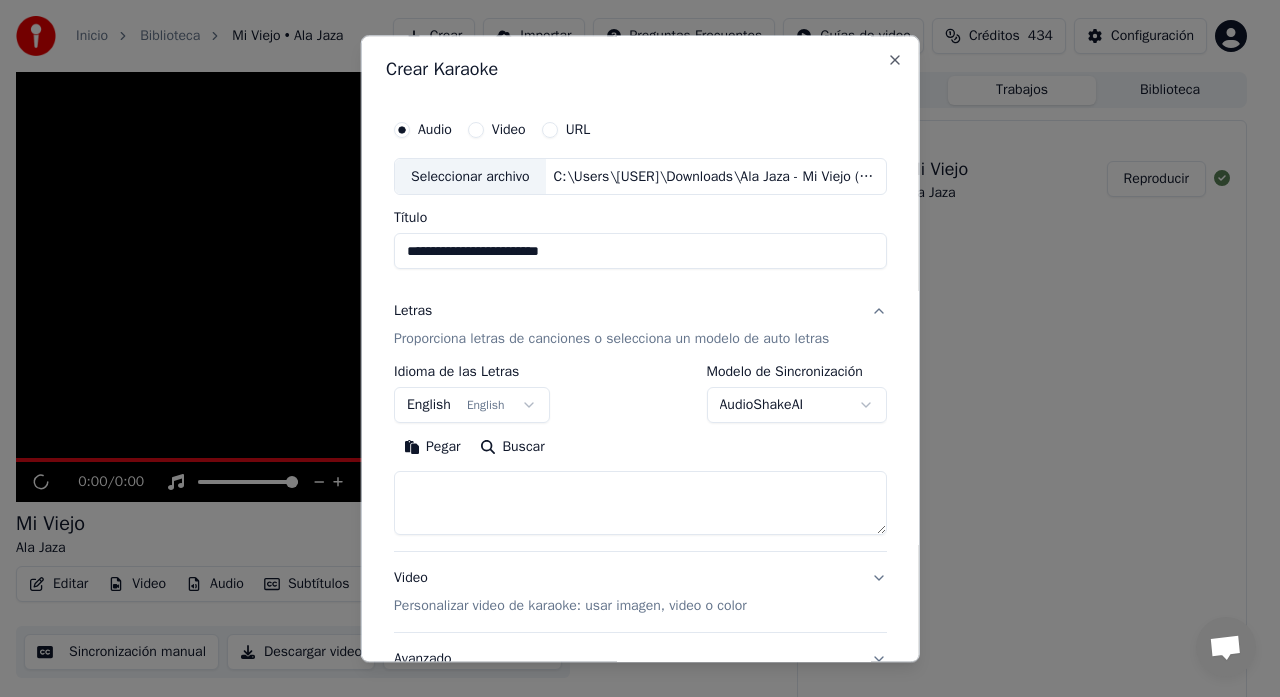 click on "English English" at bounding box center (472, 406) 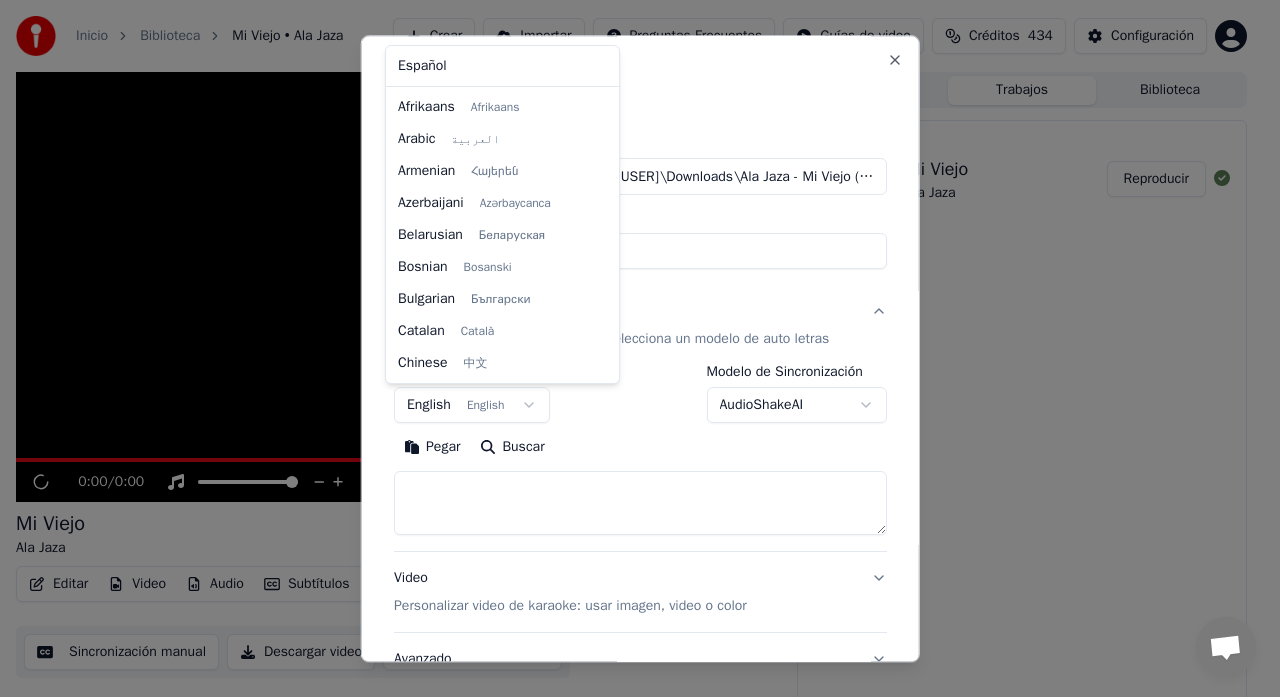 scroll, scrollTop: 160, scrollLeft: 0, axis: vertical 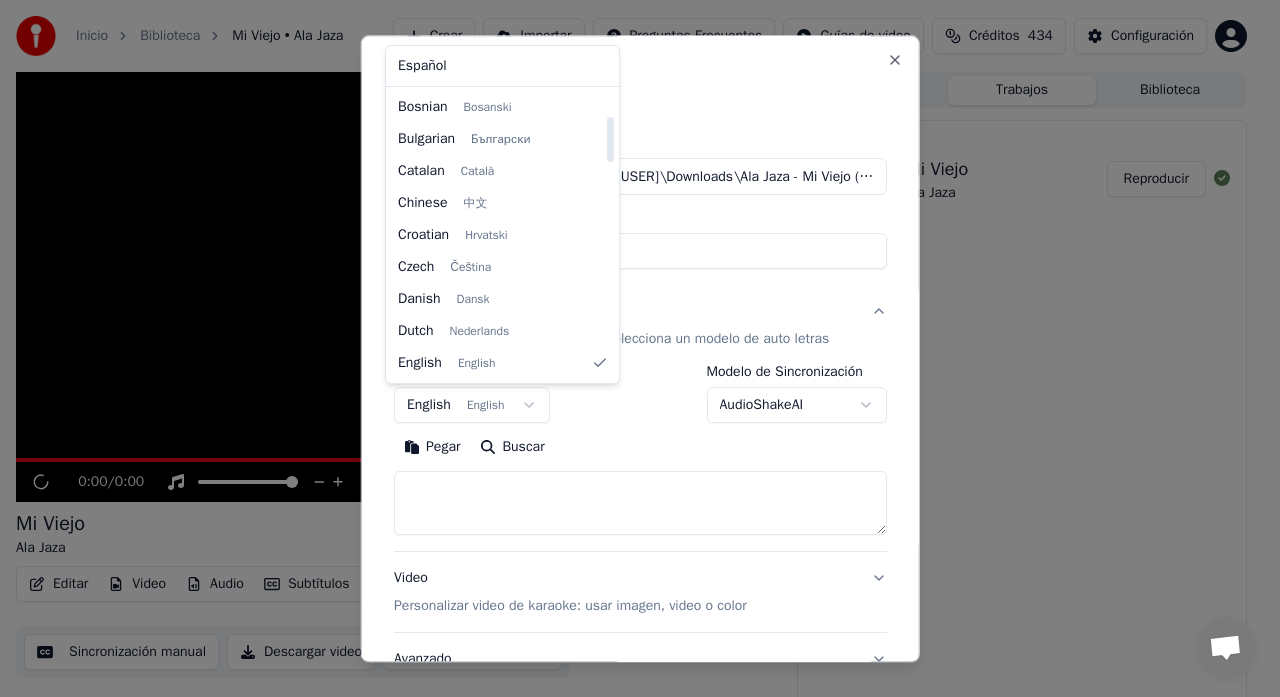 select on "**" 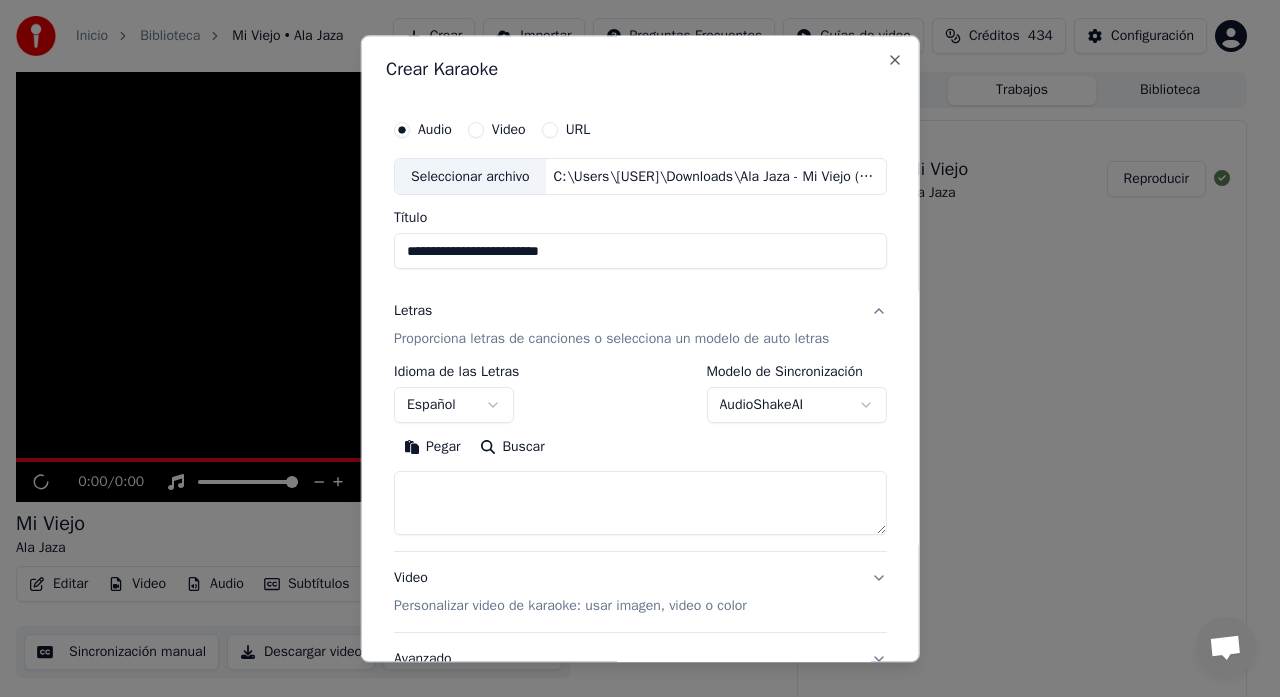 click at bounding box center [640, 504] 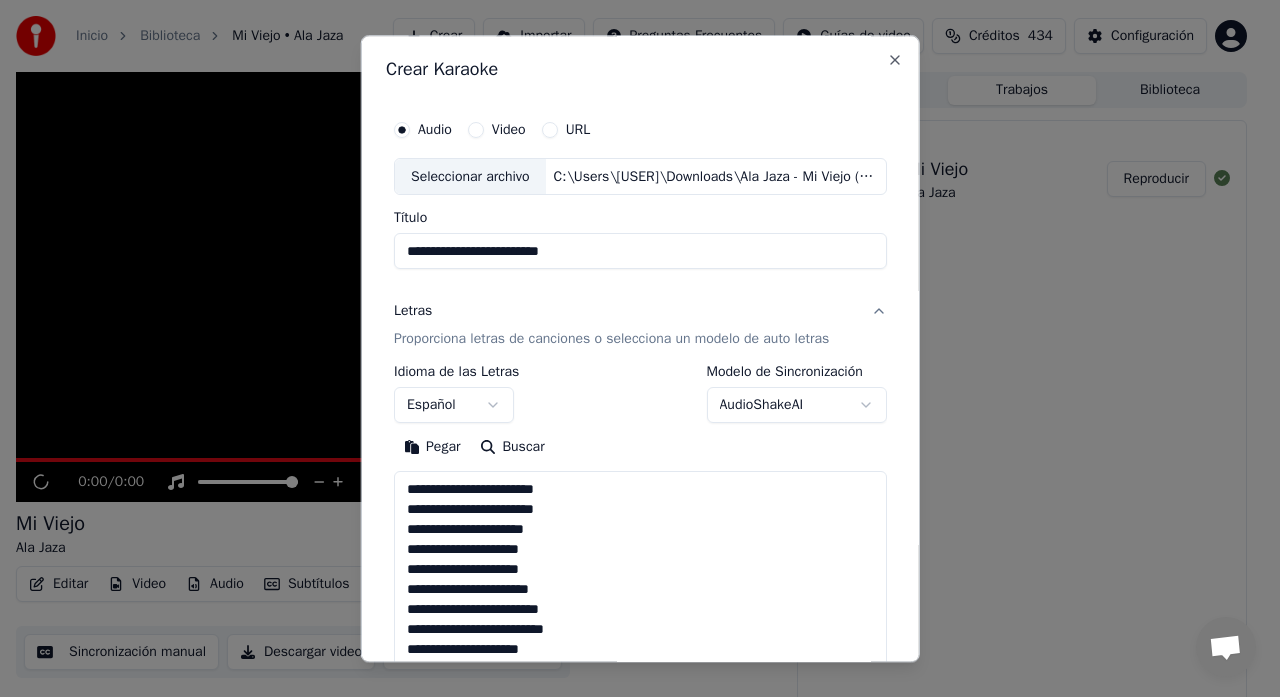 scroll, scrollTop: 785, scrollLeft: 0, axis: vertical 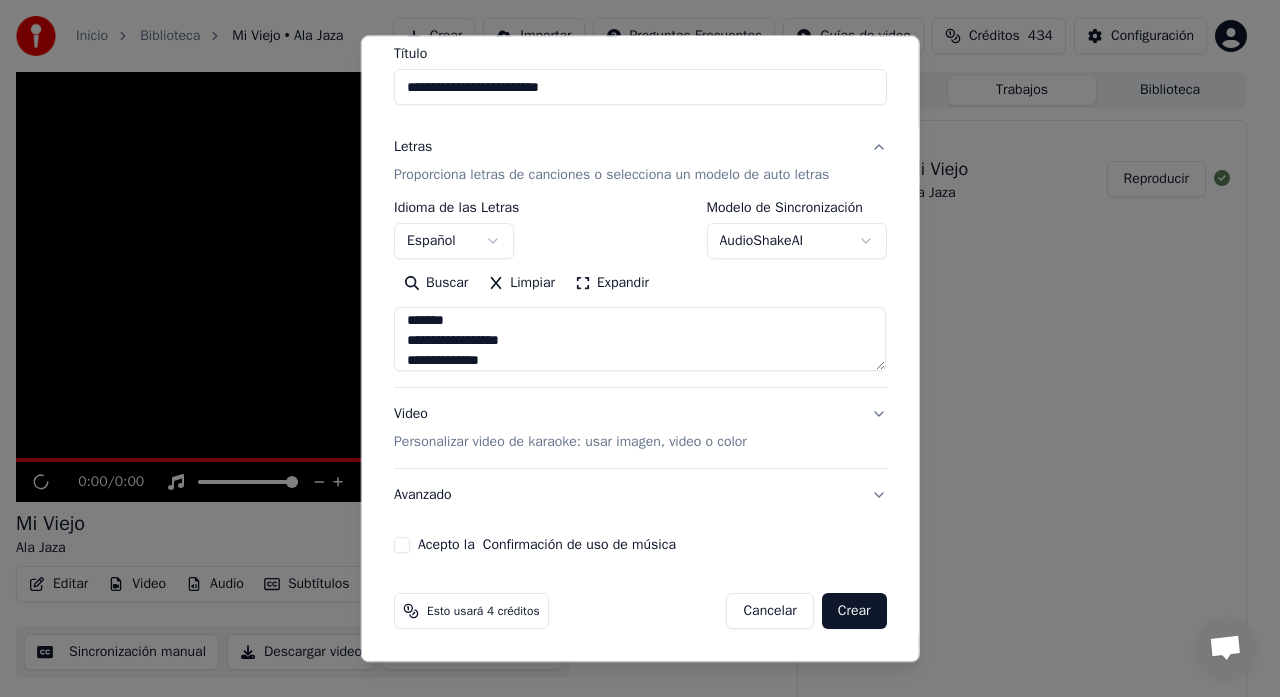 type on "**********" 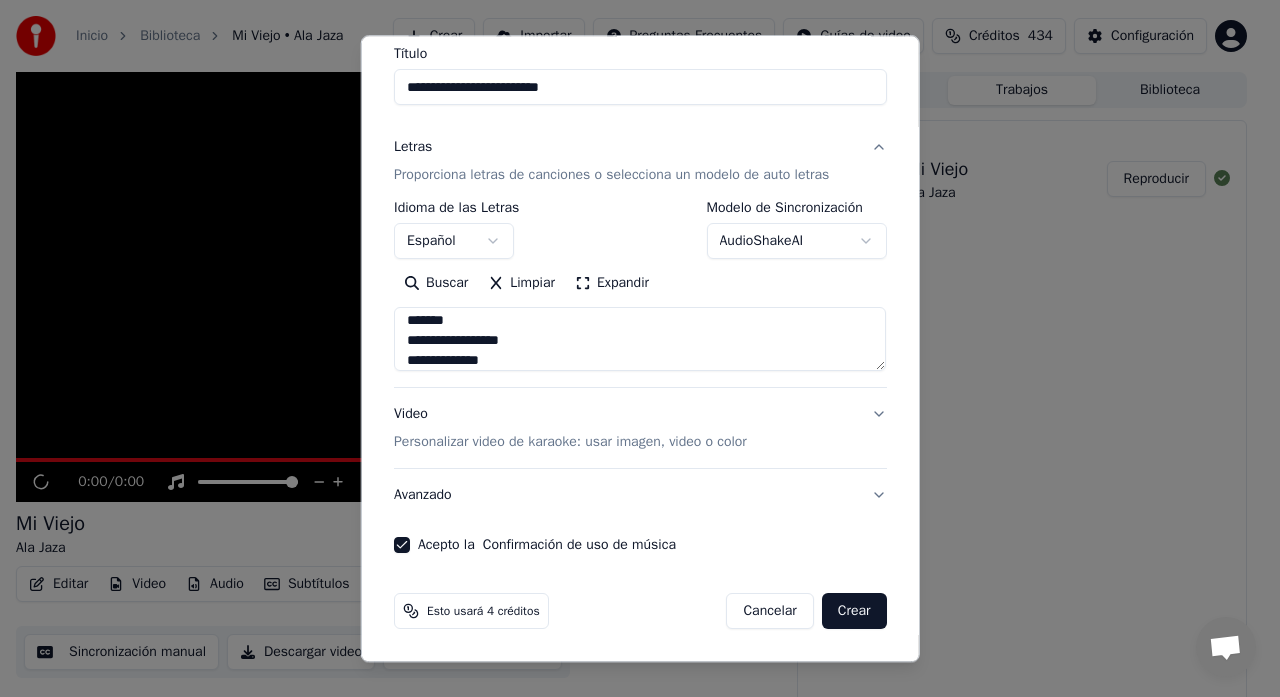 click on "**********" at bounding box center (631, 348) 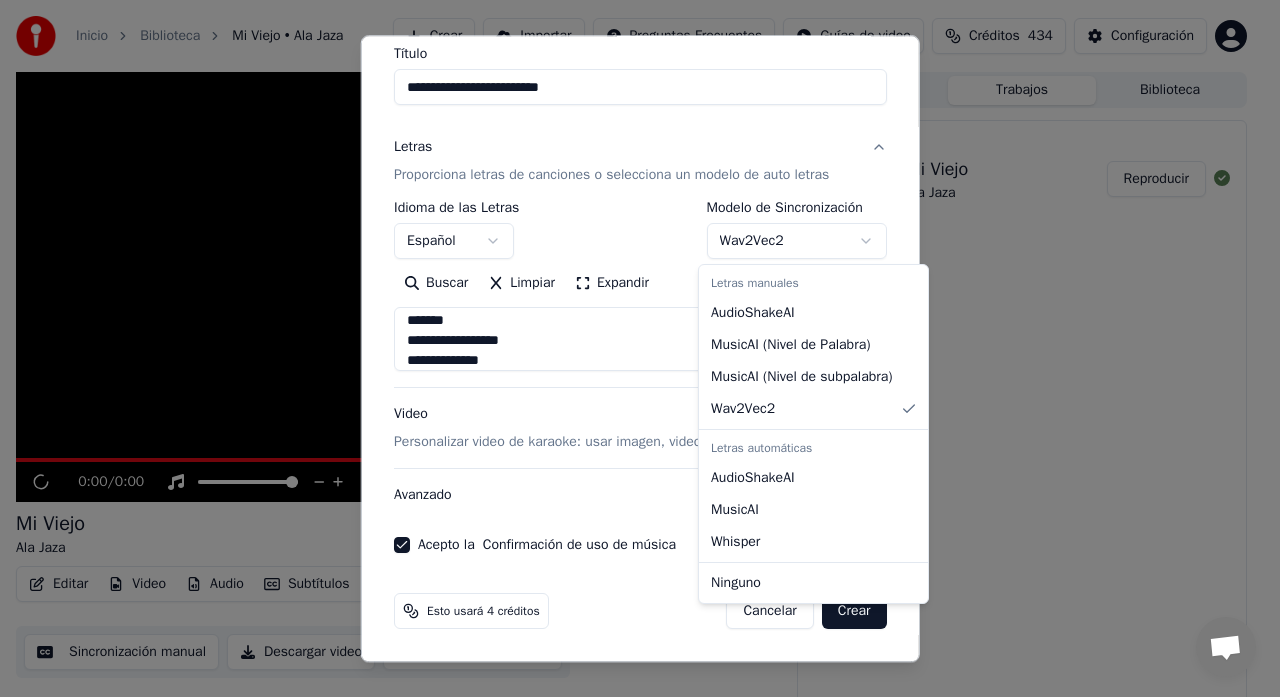 click on "**********" at bounding box center [631, 348] 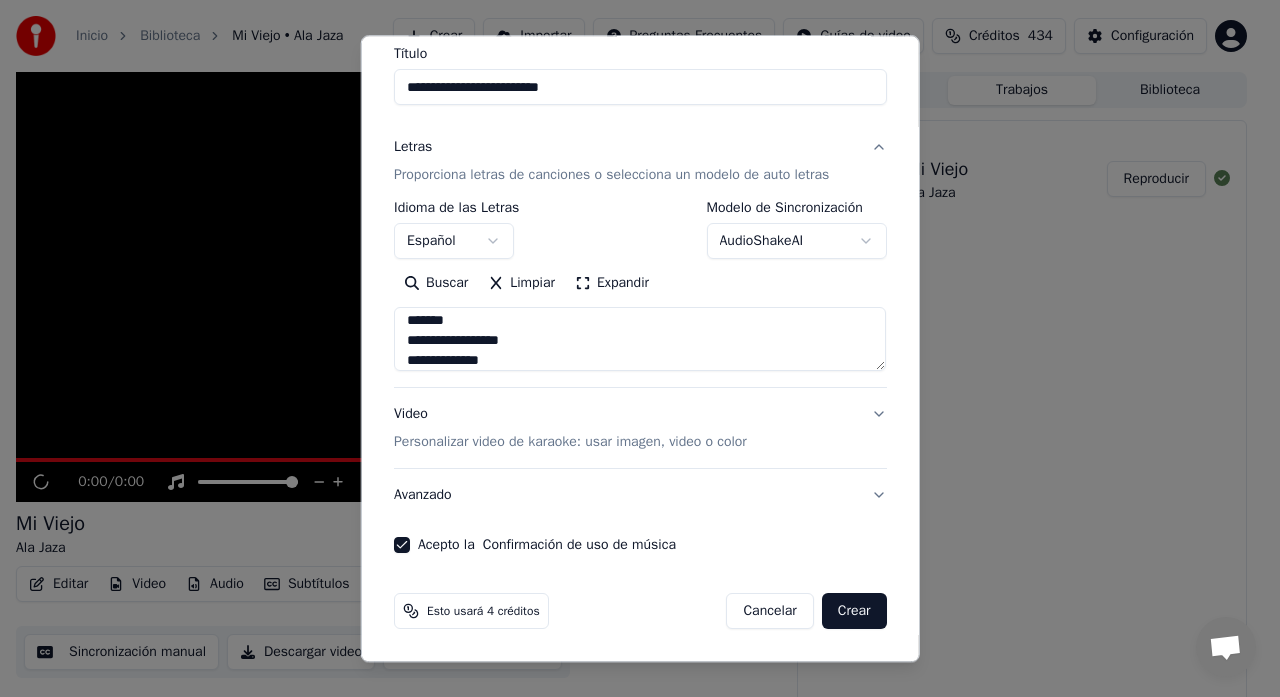 click on "**********" at bounding box center (631, 348) 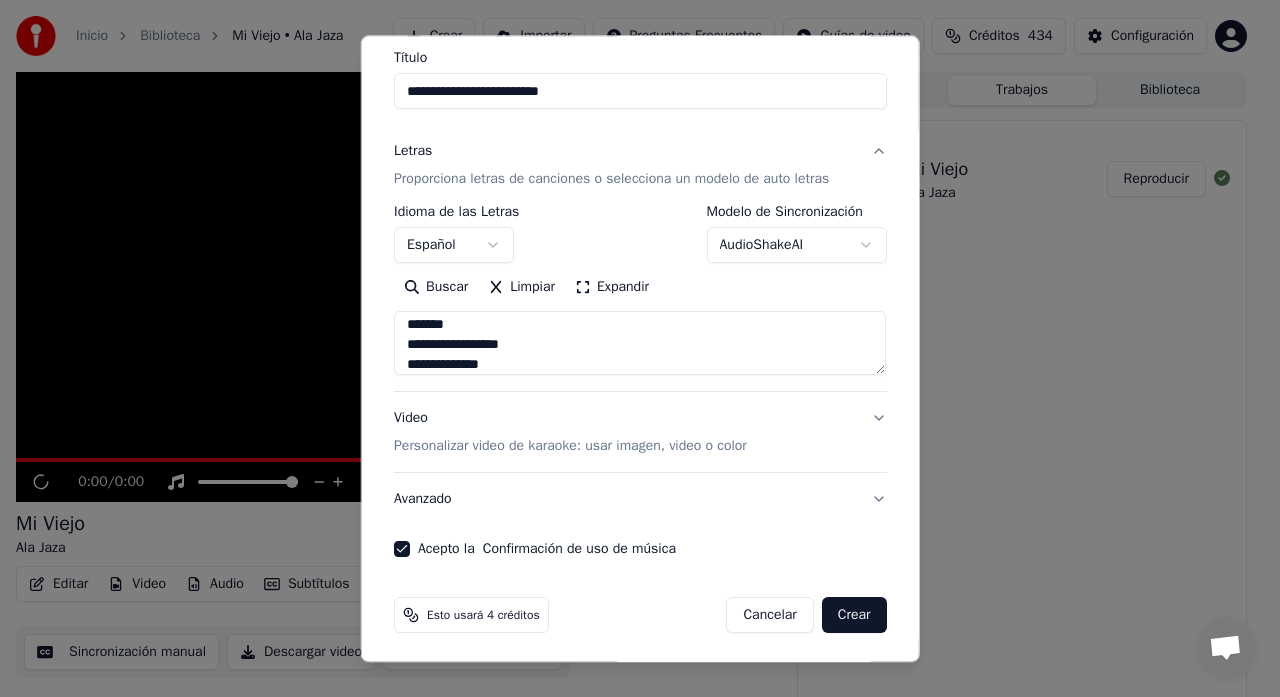scroll, scrollTop: 164, scrollLeft: 0, axis: vertical 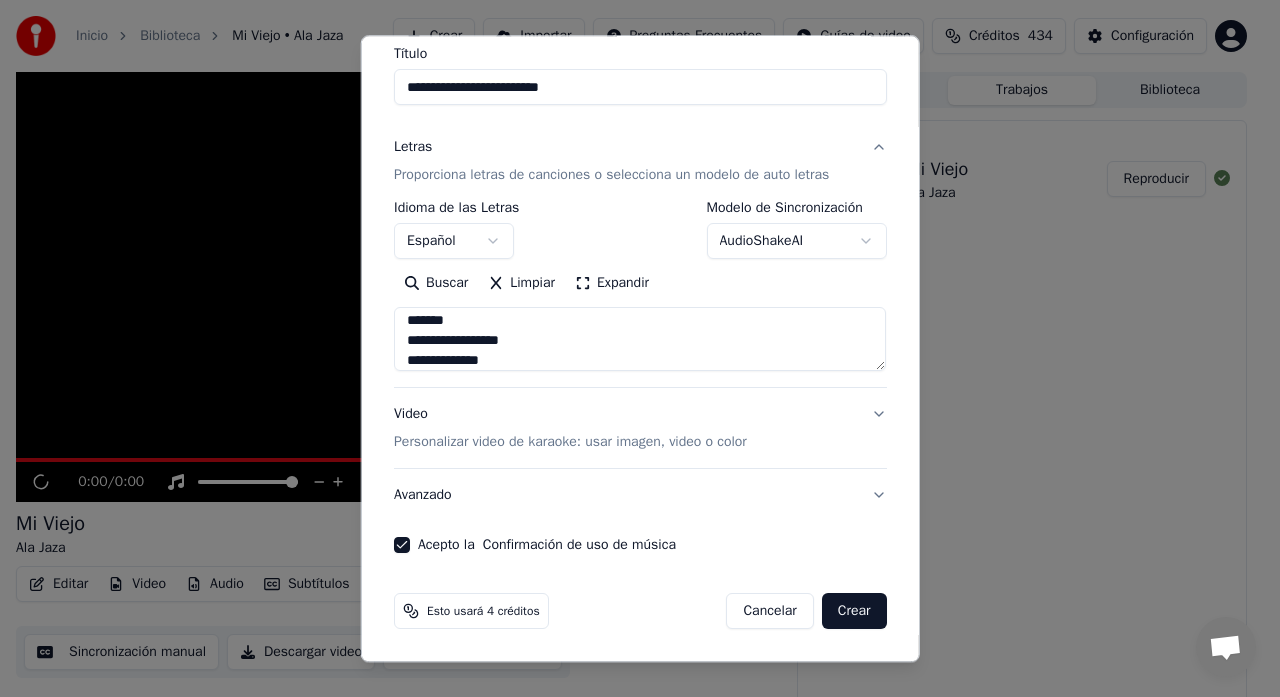 click on "Avanzado" at bounding box center [640, 496] 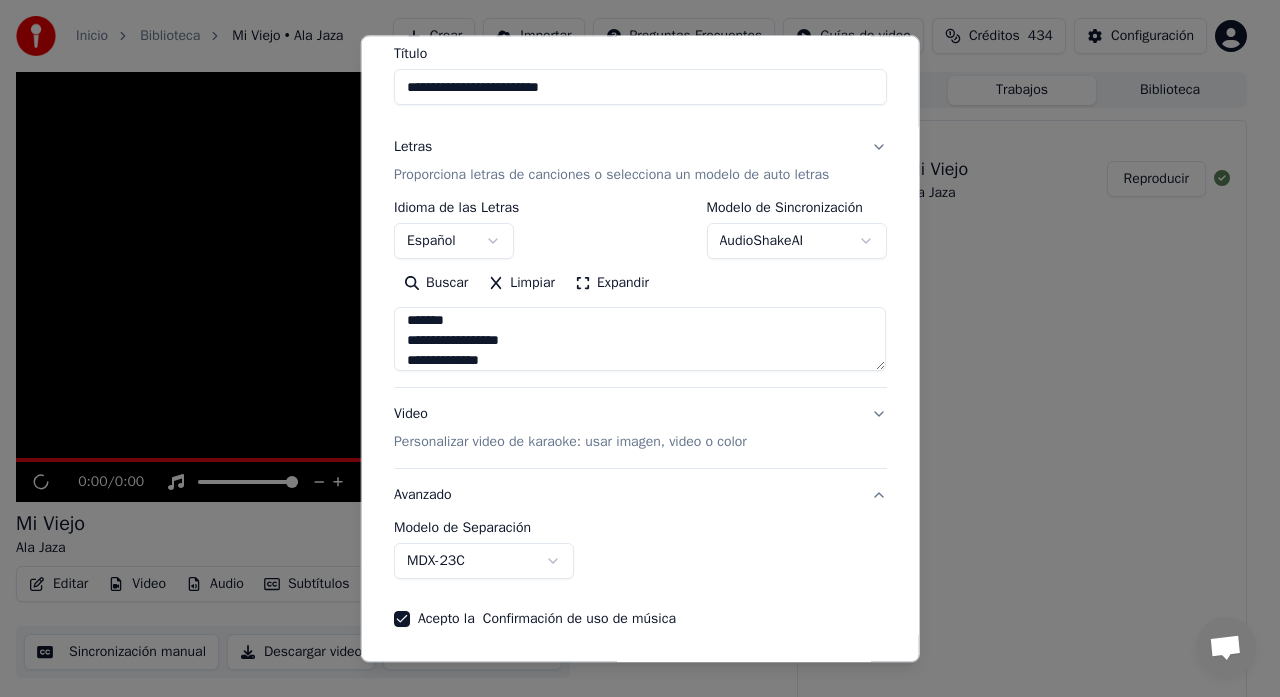 scroll, scrollTop: 53, scrollLeft: 0, axis: vertical 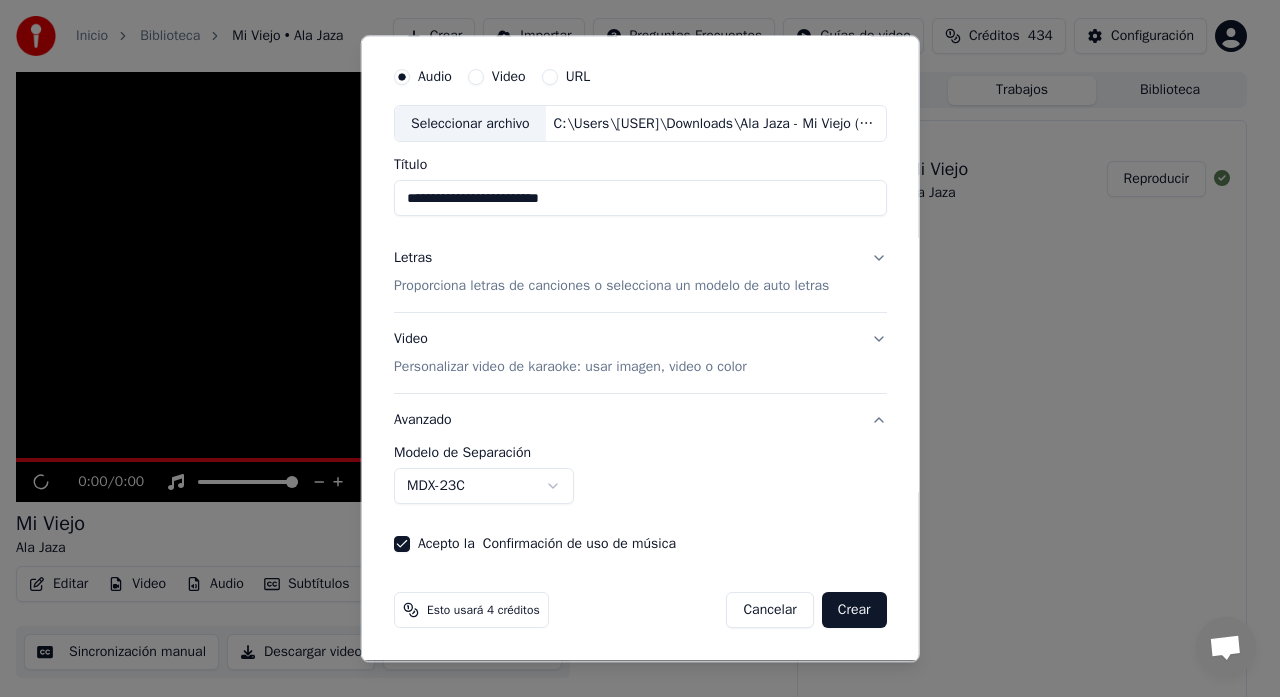 click on "Crear" at bounding box center [854, 611] 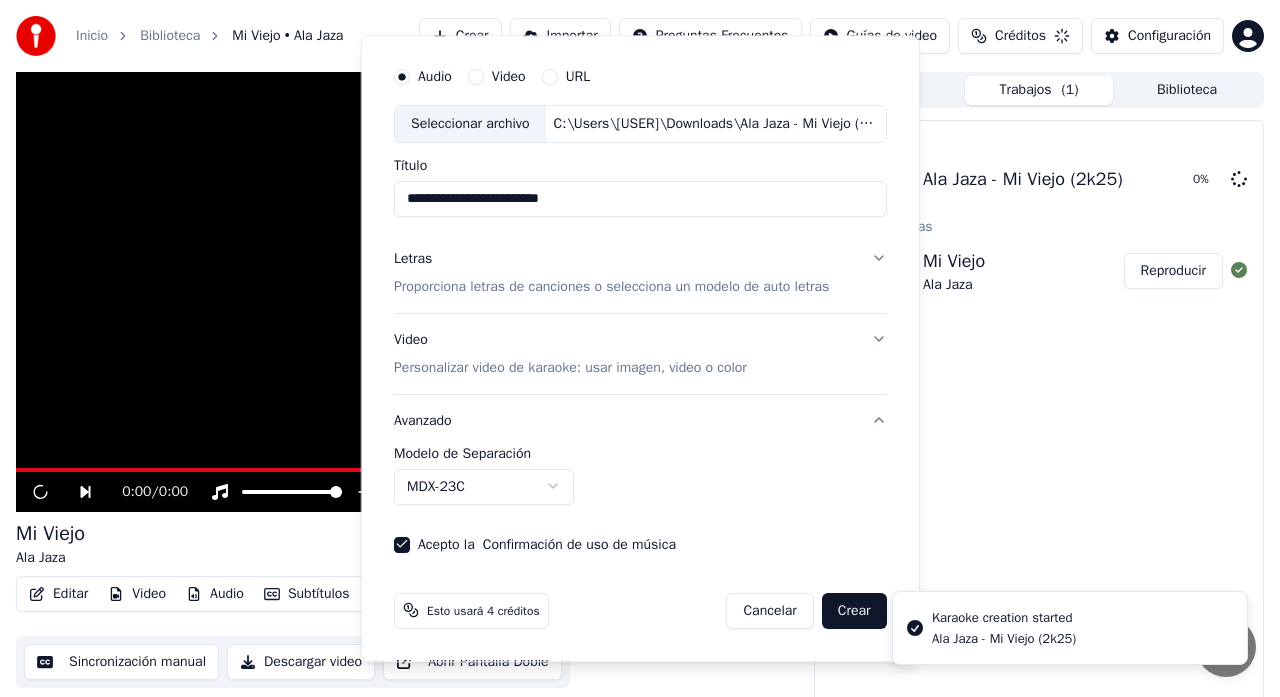 type 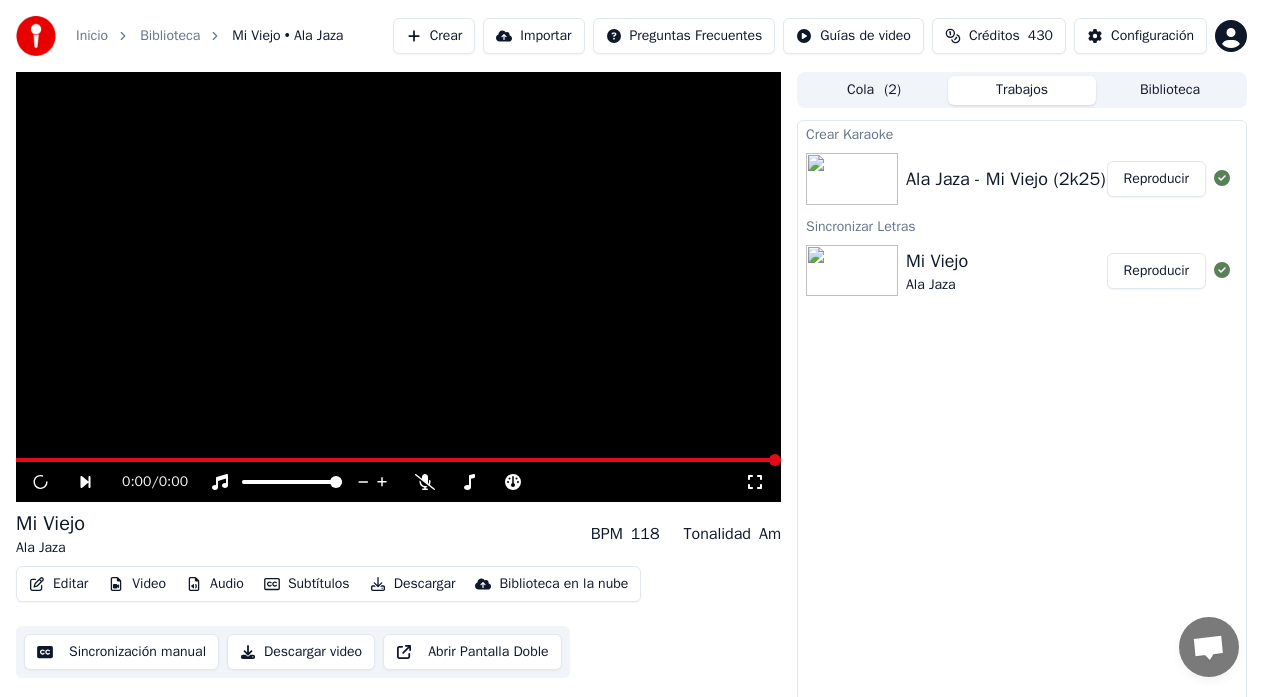 click on "Crear Karaoke Ala Jaza - Mi Viejo (2k25) Reproducir Sincronizar Letras Mi Viejo Ala Jaza Reproducir" at bounding box center (1022, 416) 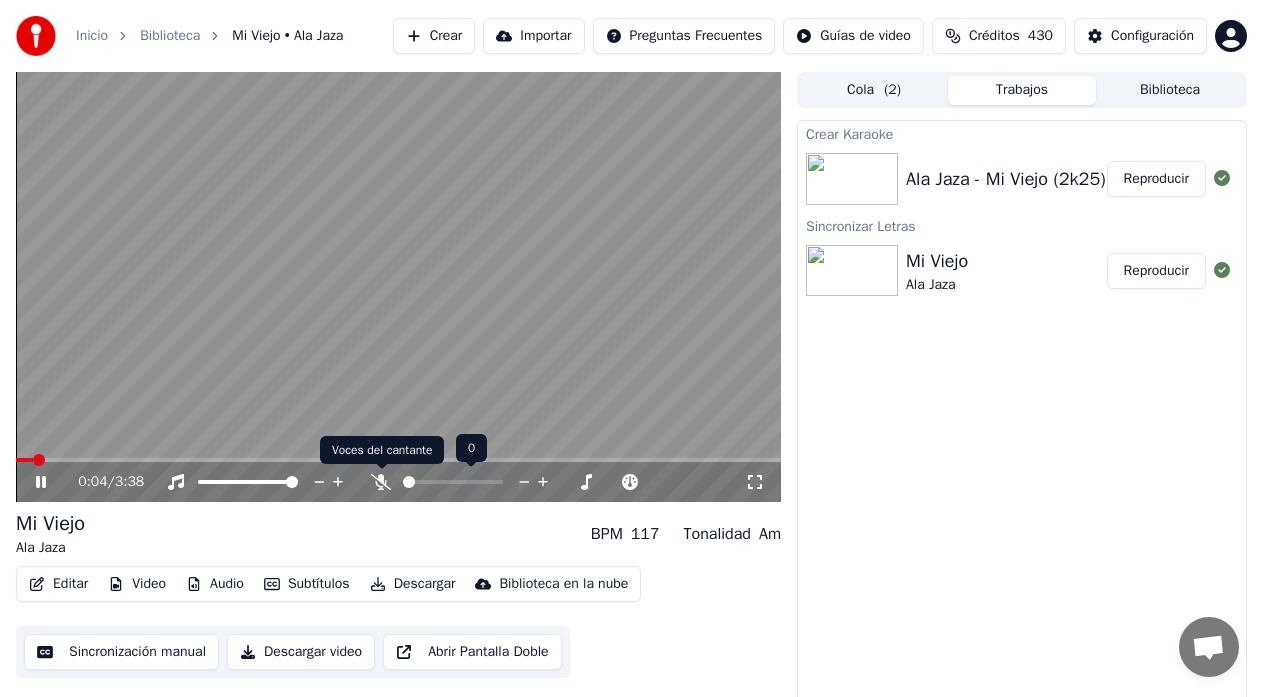 click 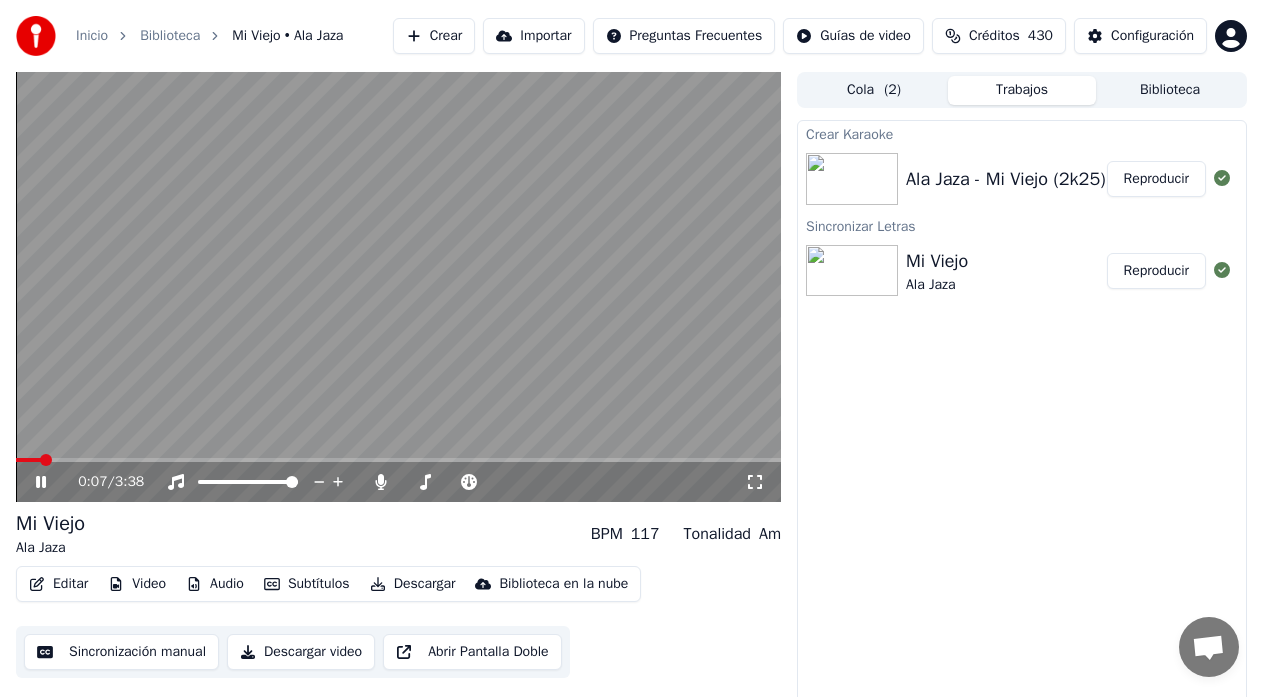 click on "Reproducir" at bounding box center [1156, 179] 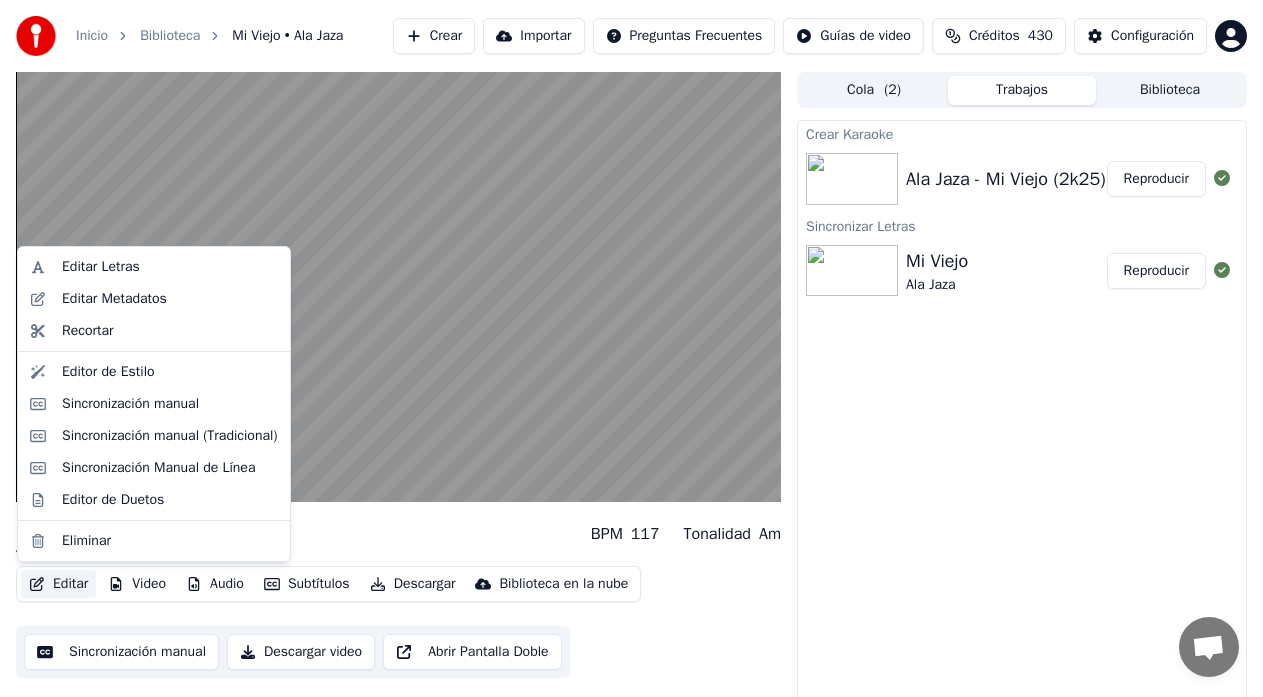 click on "Editar" at bounding box center [58, 584] 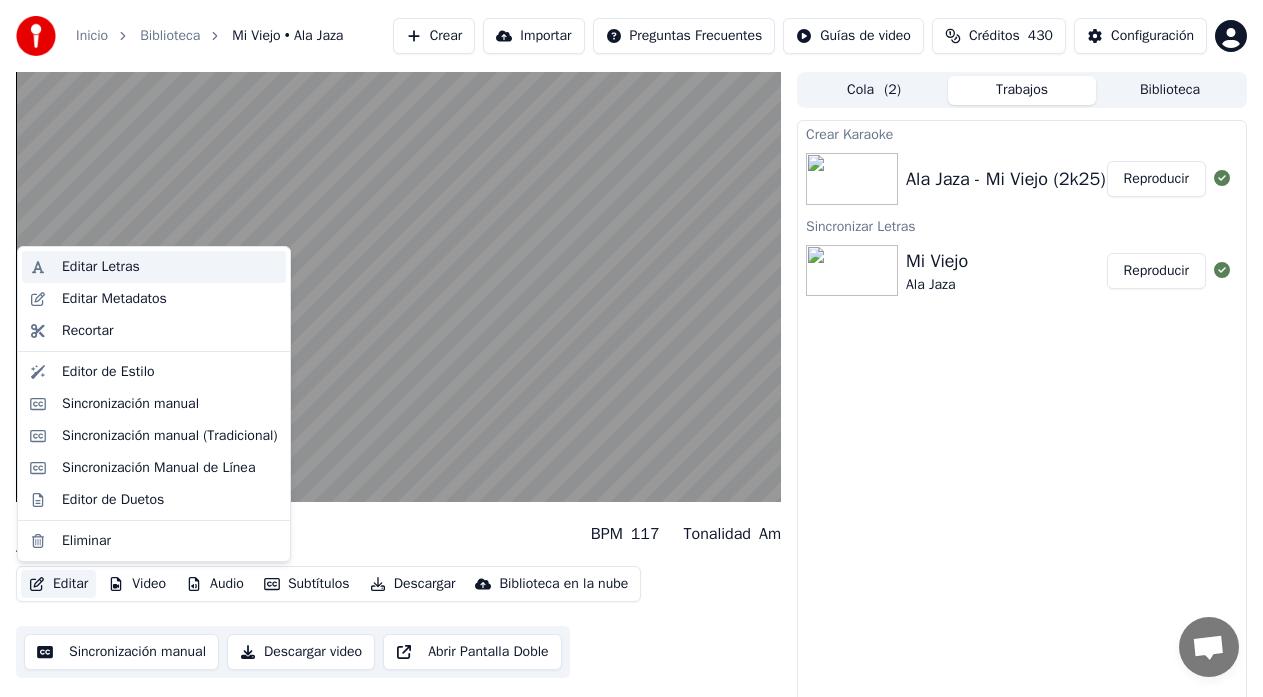 click on "Editar Letras" at bounding box center [101, 267] 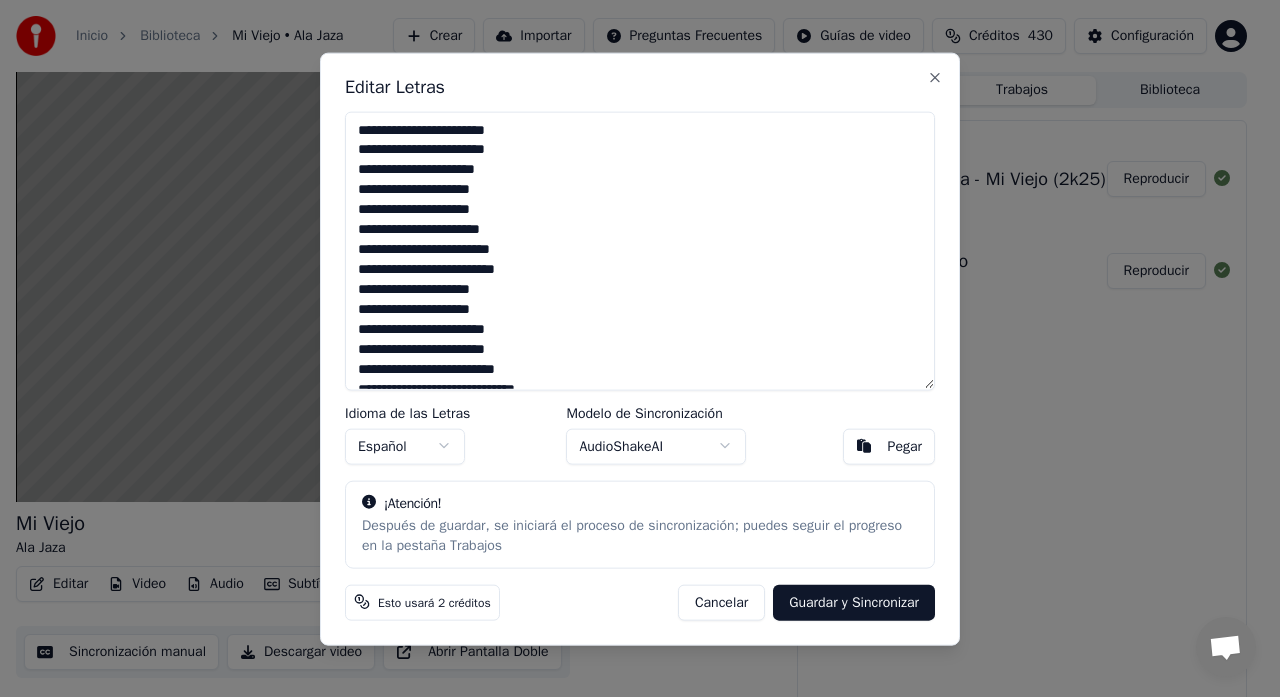 click on "**********" at bounding box center [640, 250] 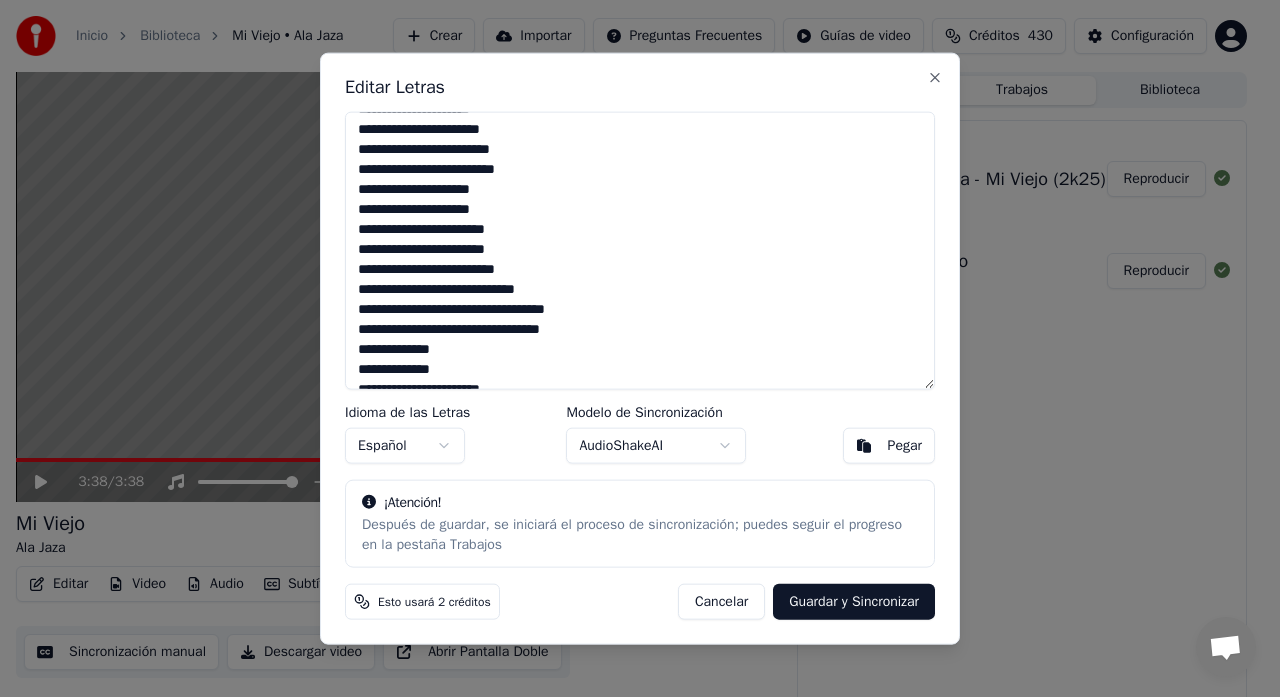 scroll, scrollTop: 0, scrollLeft: 0, axis: both 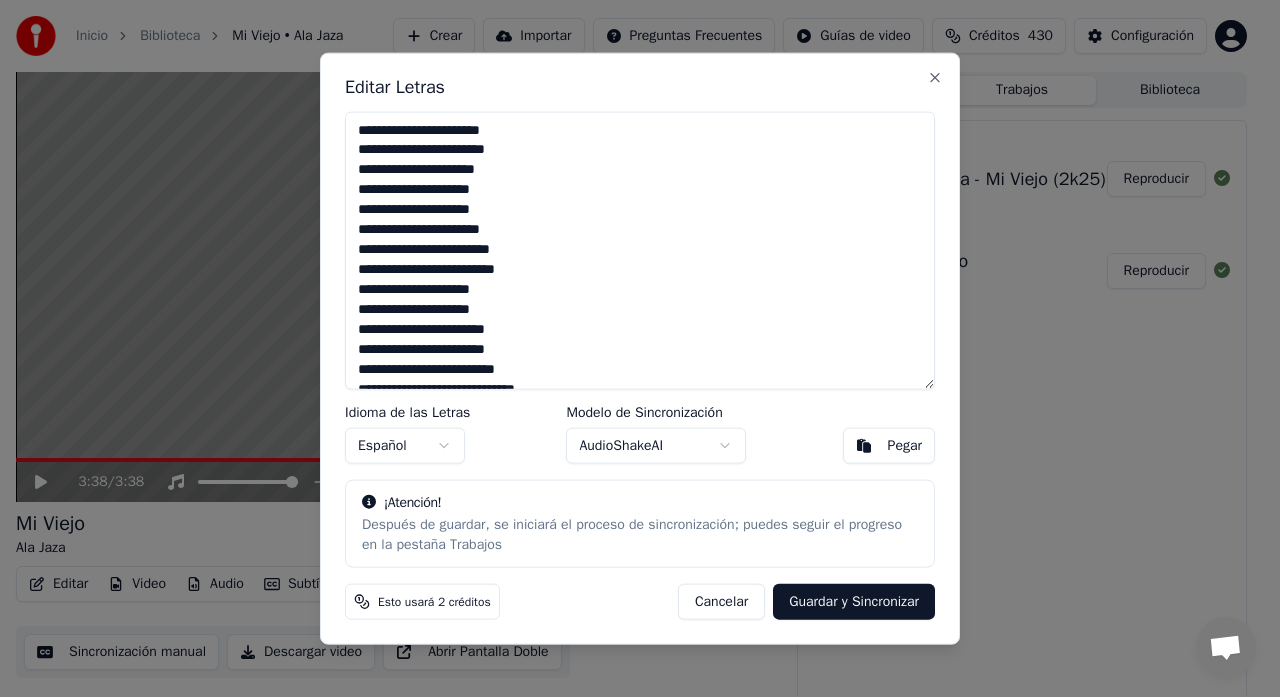 click on "**********" at bounding box center [640, 250] 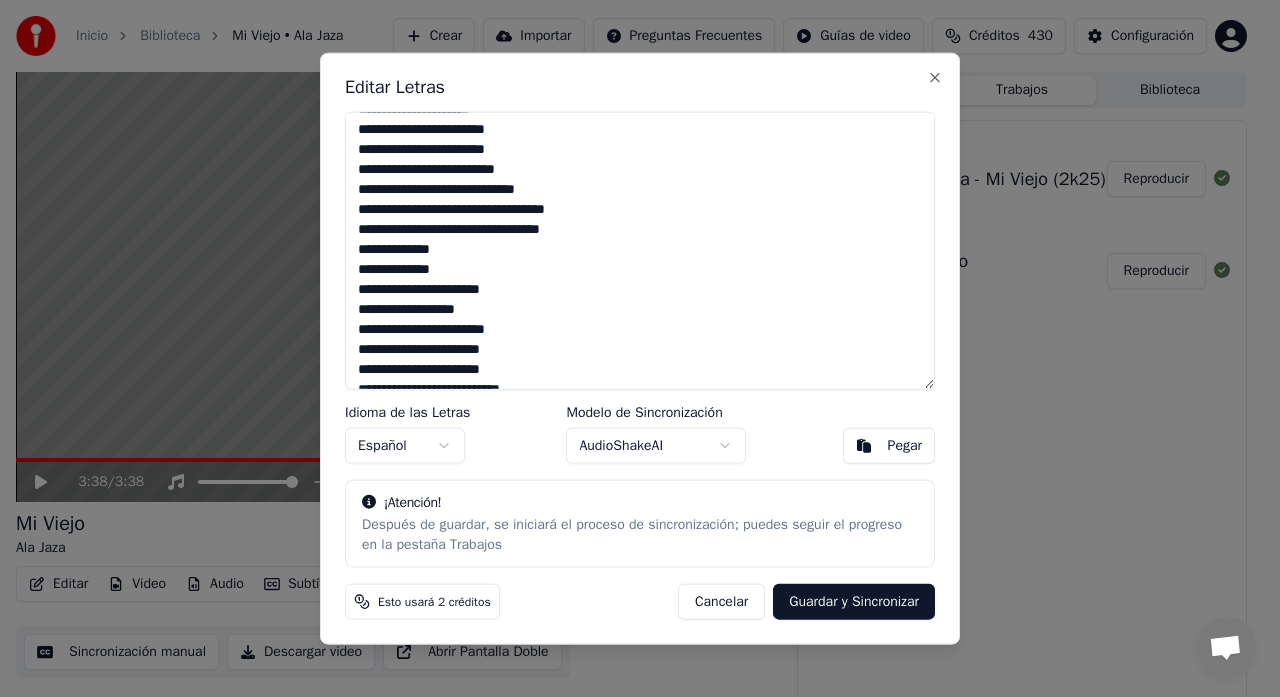 scroll, scrollTop: 300, scrollLeft: 0, axis: vertical 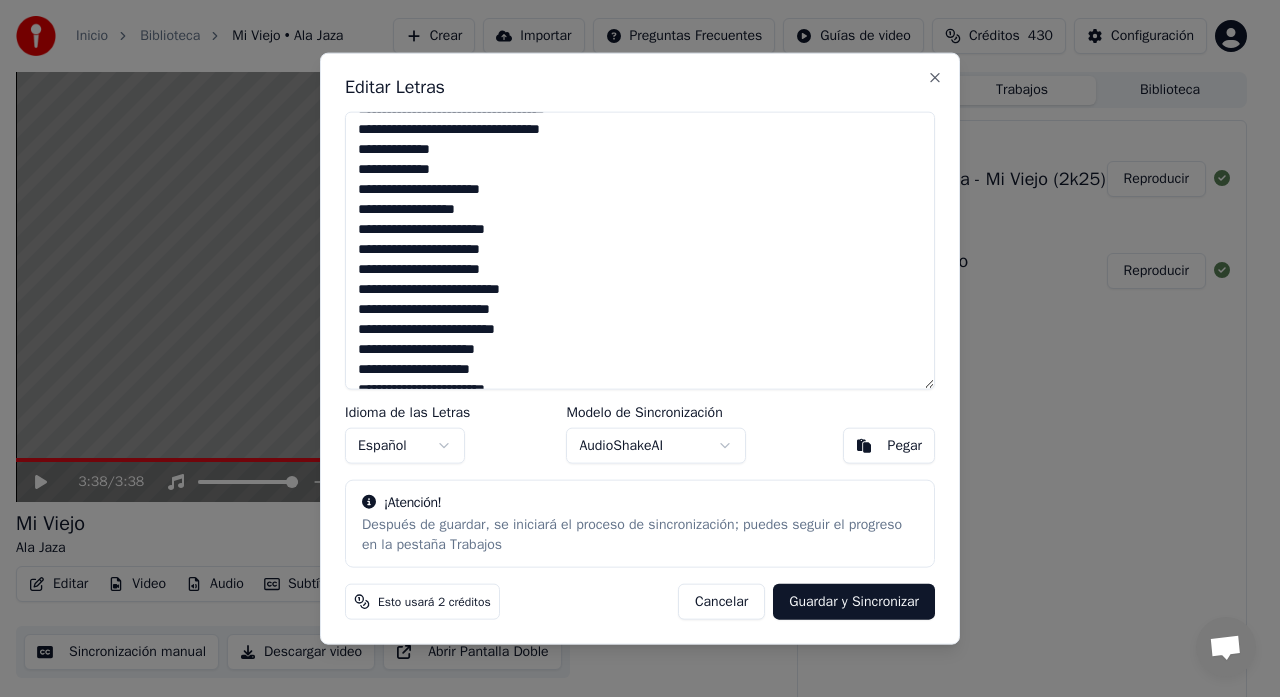 click on "**********" at bounding box center [640, 250] 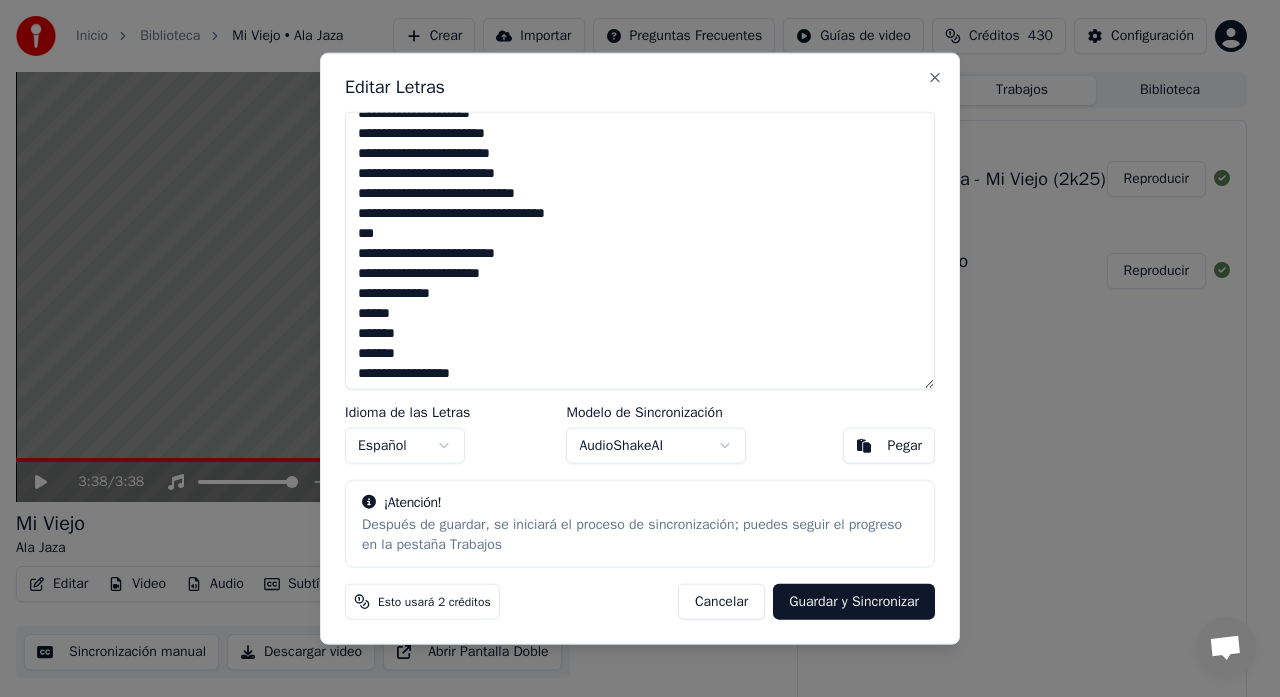 scroll, scrollTop: 578, scrollLeft: 0, axis: vertical 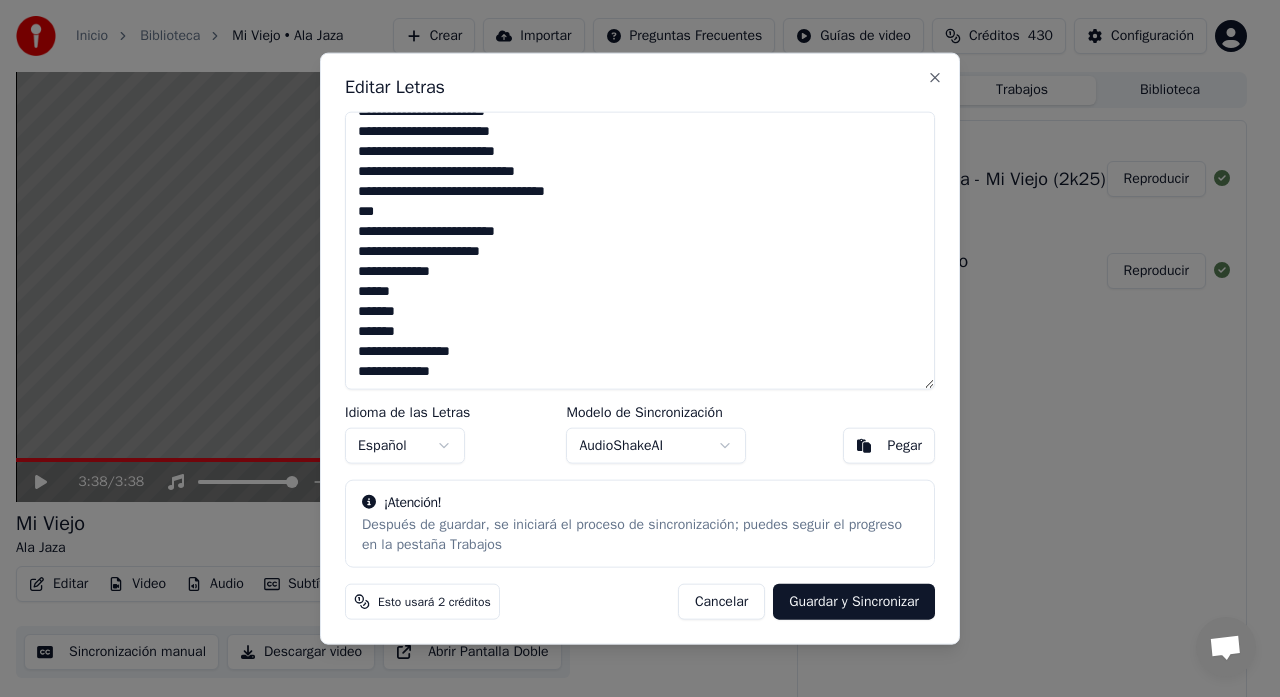 type on "**********" 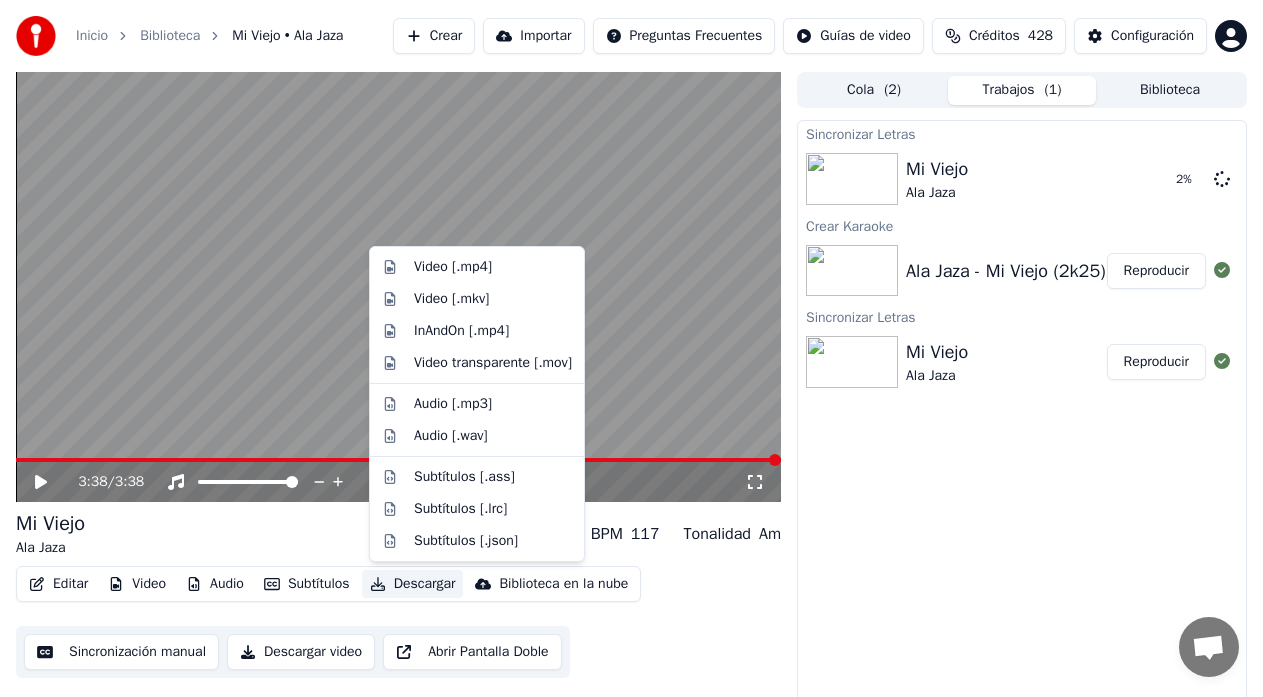 click on "Descargar" at bounding box center [413, 584] 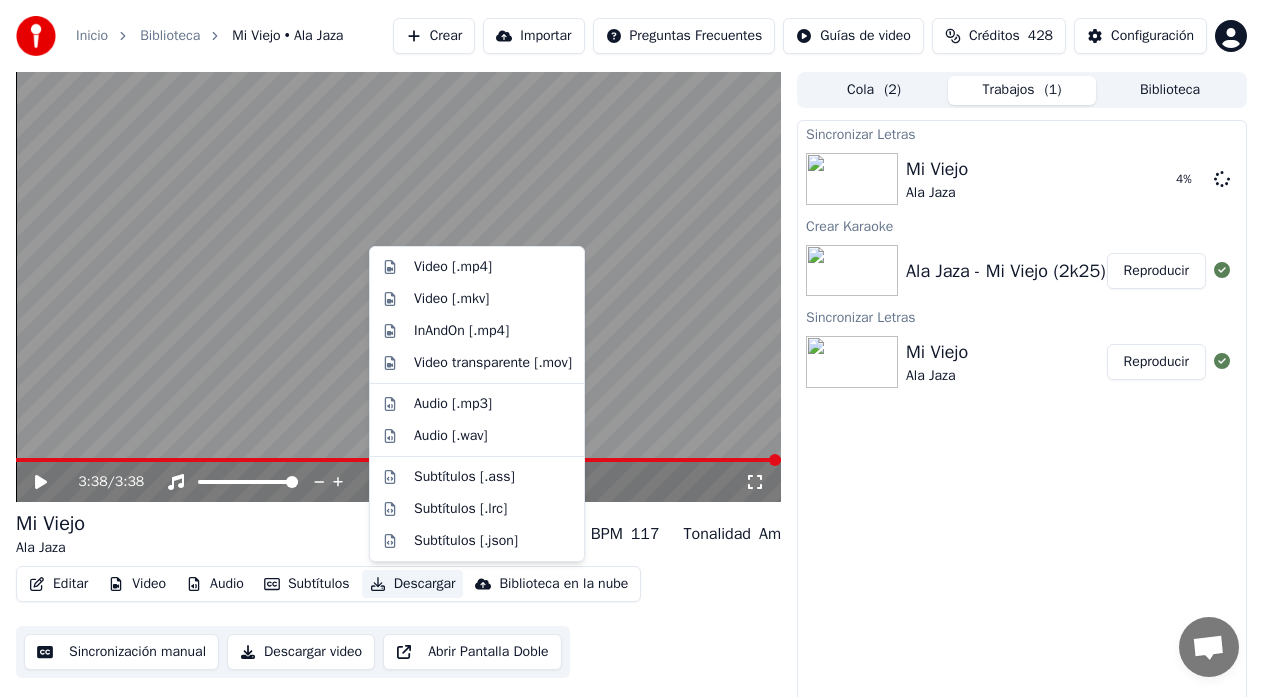 click on "Sincronizar Letras Mi Viejo Ala Jaza 4 % Crear Karaoke Ala Jaza - Mi Viejo (2k25) Reproducir Sincronizar Letras Mi Viejo Ala Jaza Reproducir" at bounding box center [1022, 416] 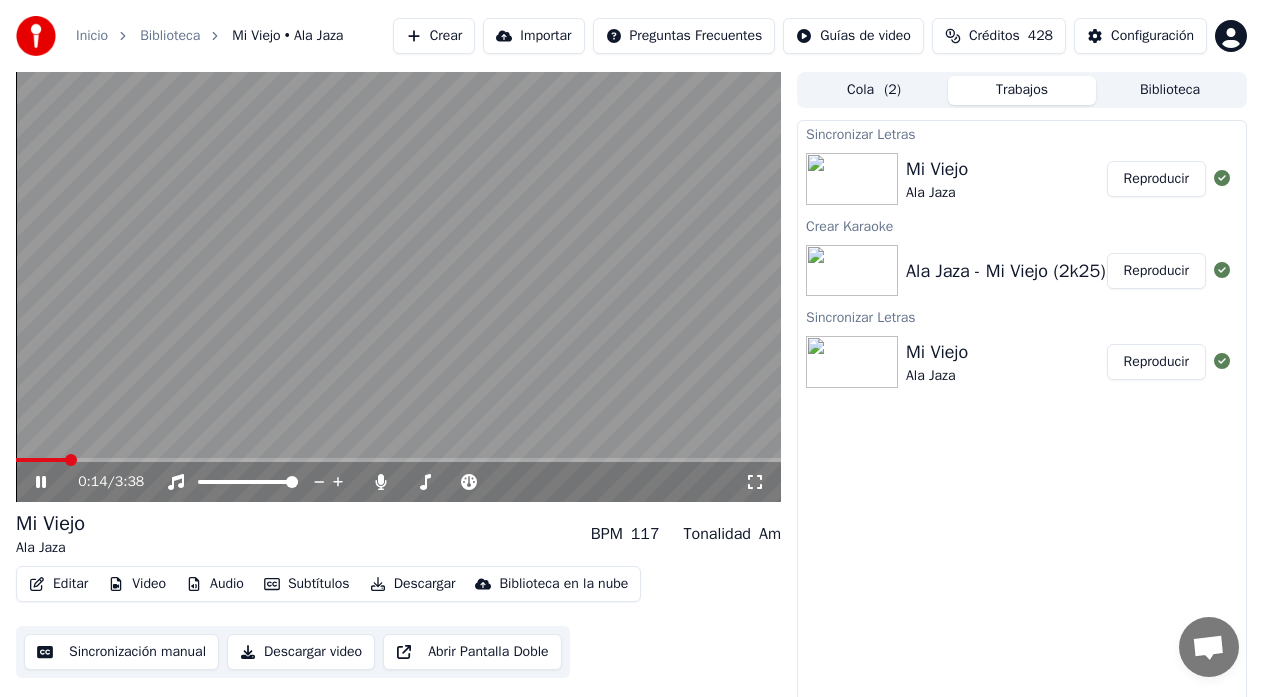 click on "Reproducir" at bounding box center (1156, 179) 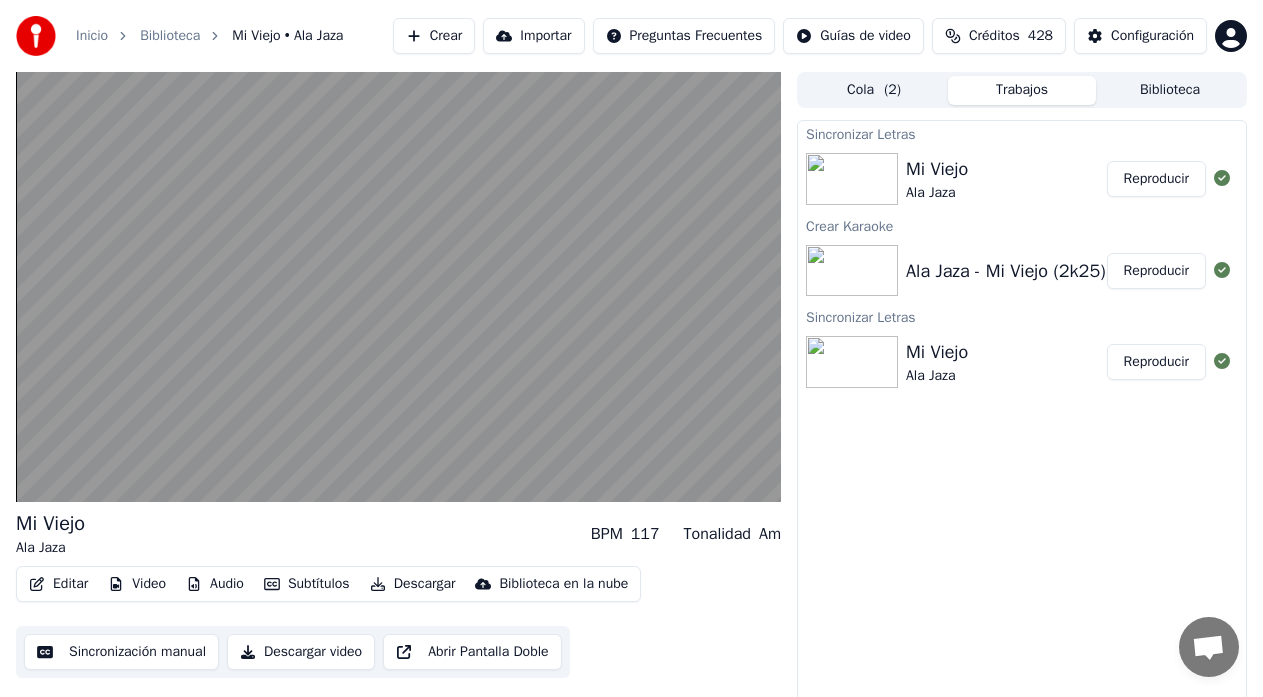 type 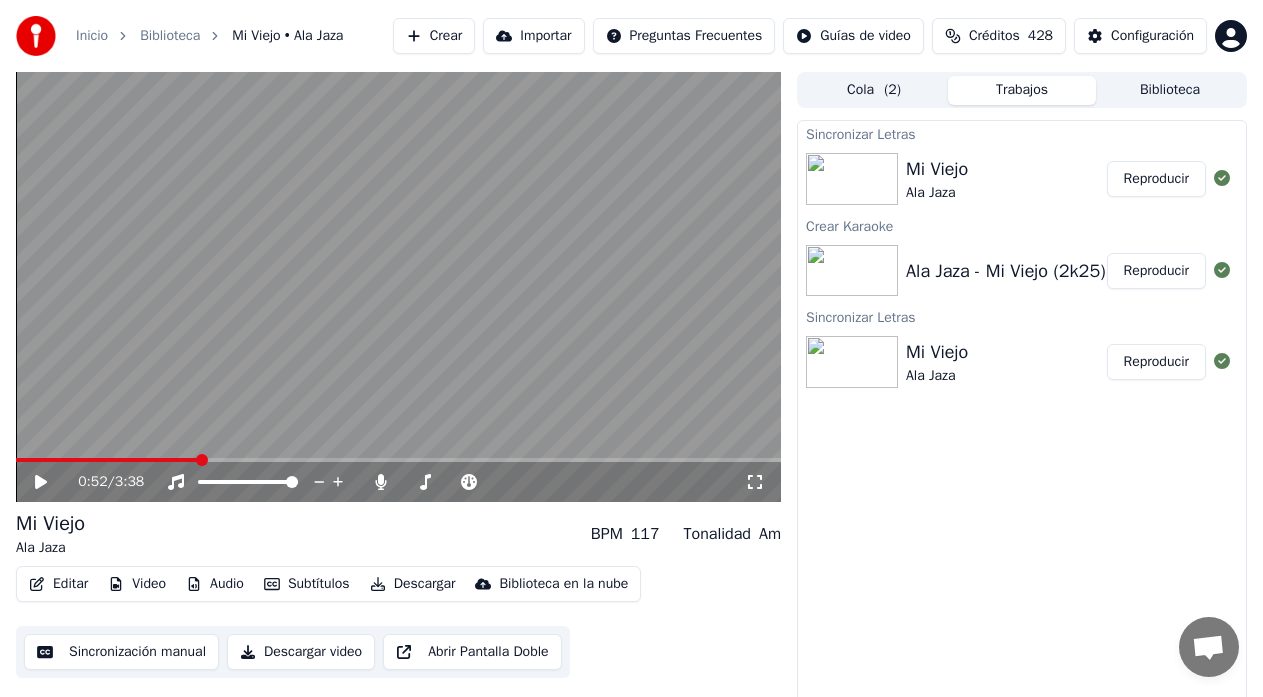 click on "Reproducir" at bounding box center (1156, 179) 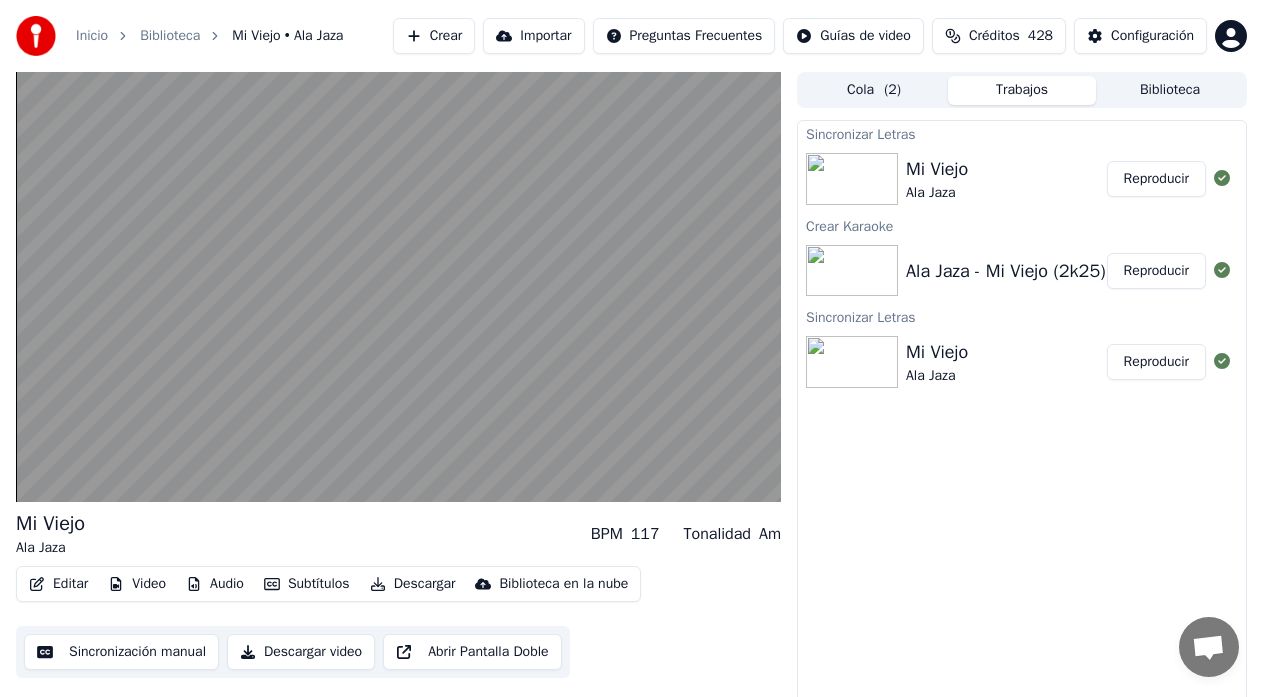 click on "Reproducir" at bounding box center [1156, 179] 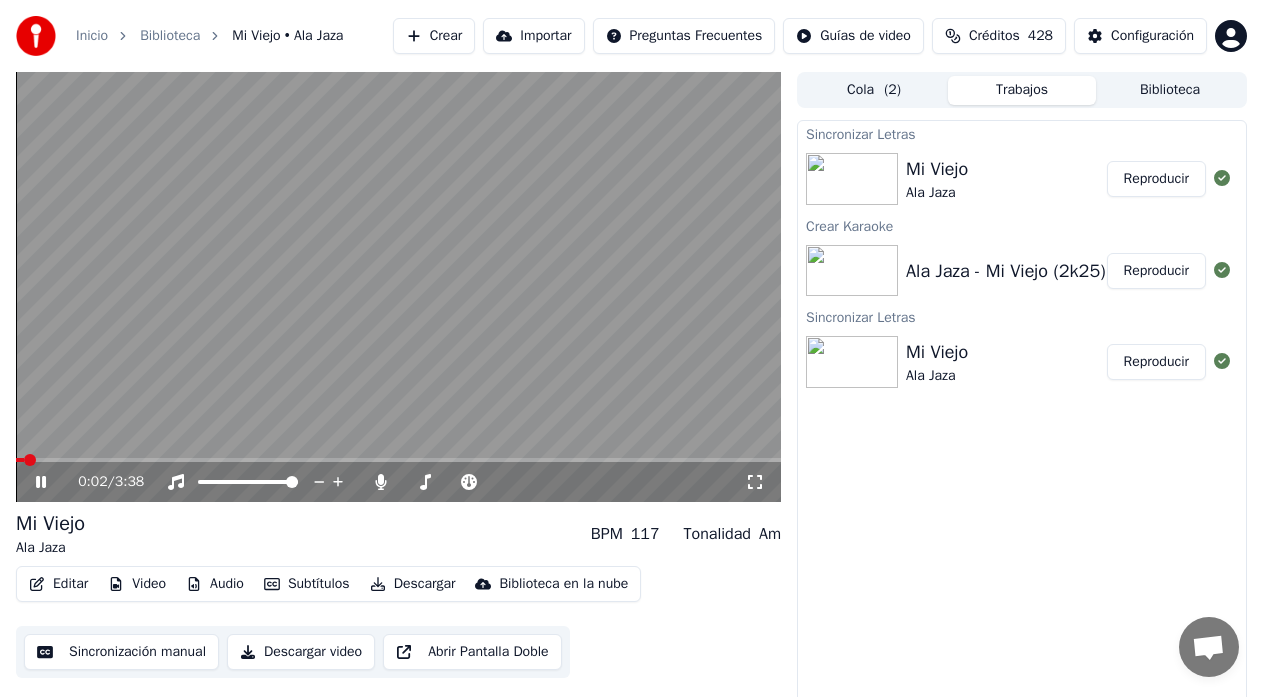 click 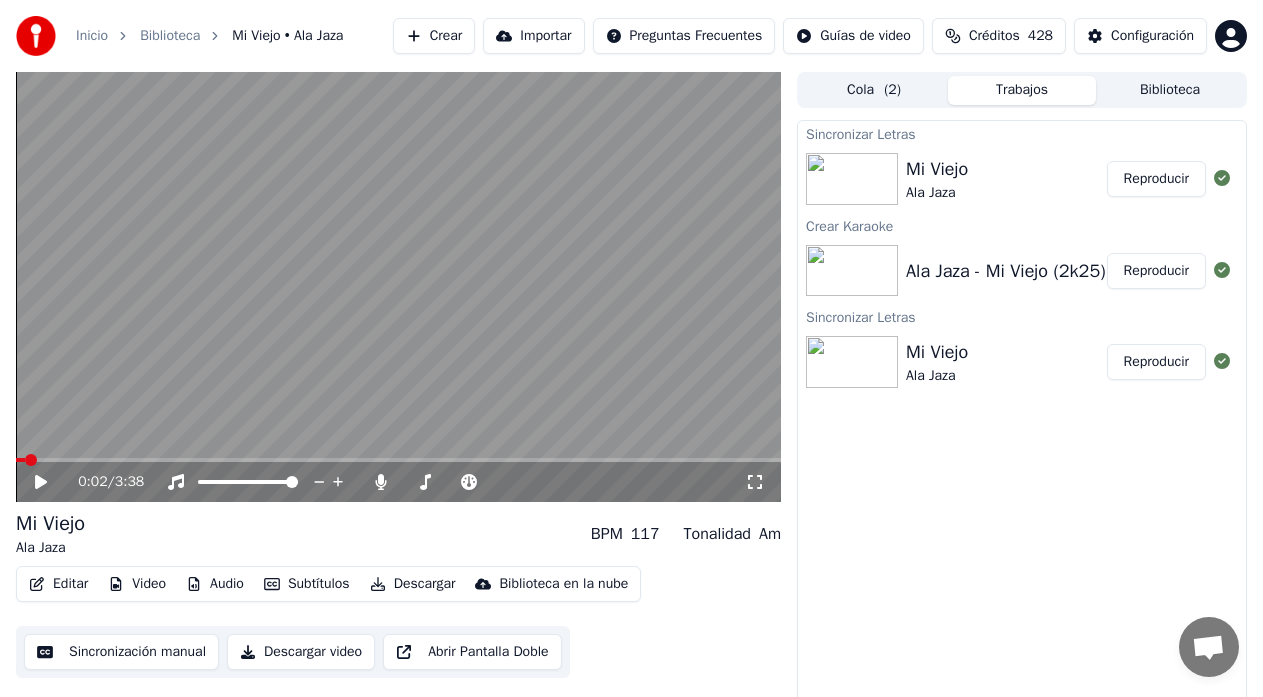 click 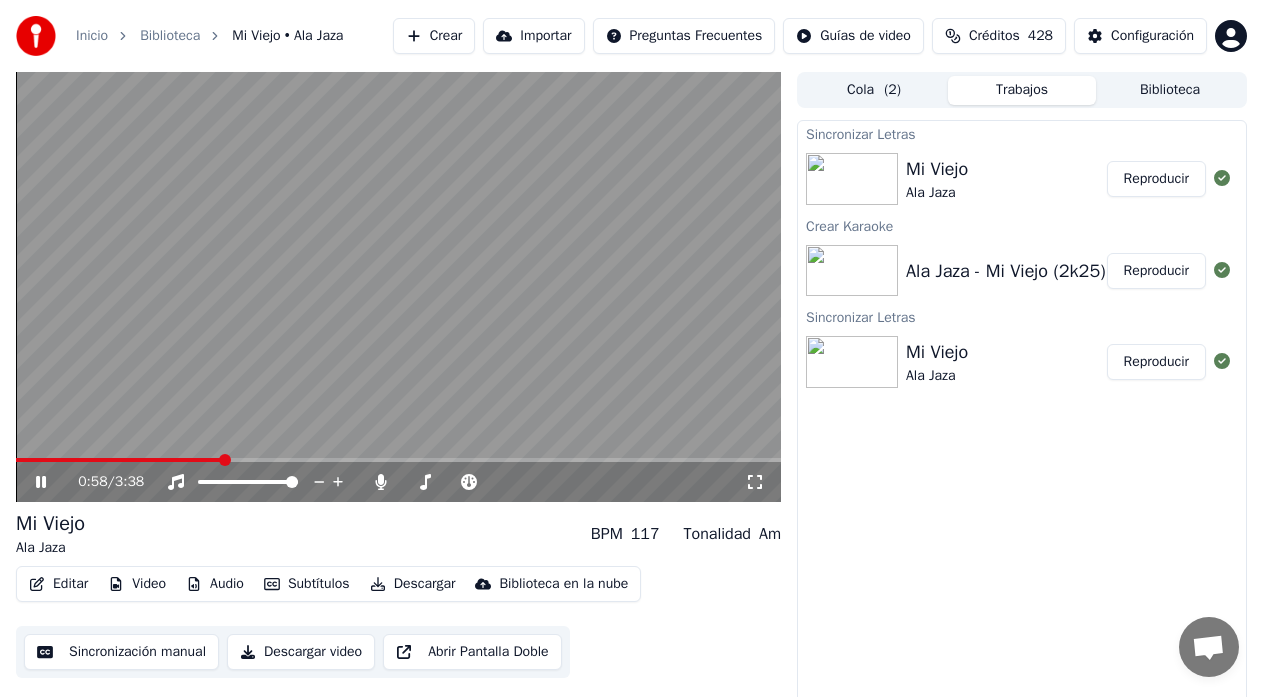 click on "Reproducir" at bounding box center [1156, 179] 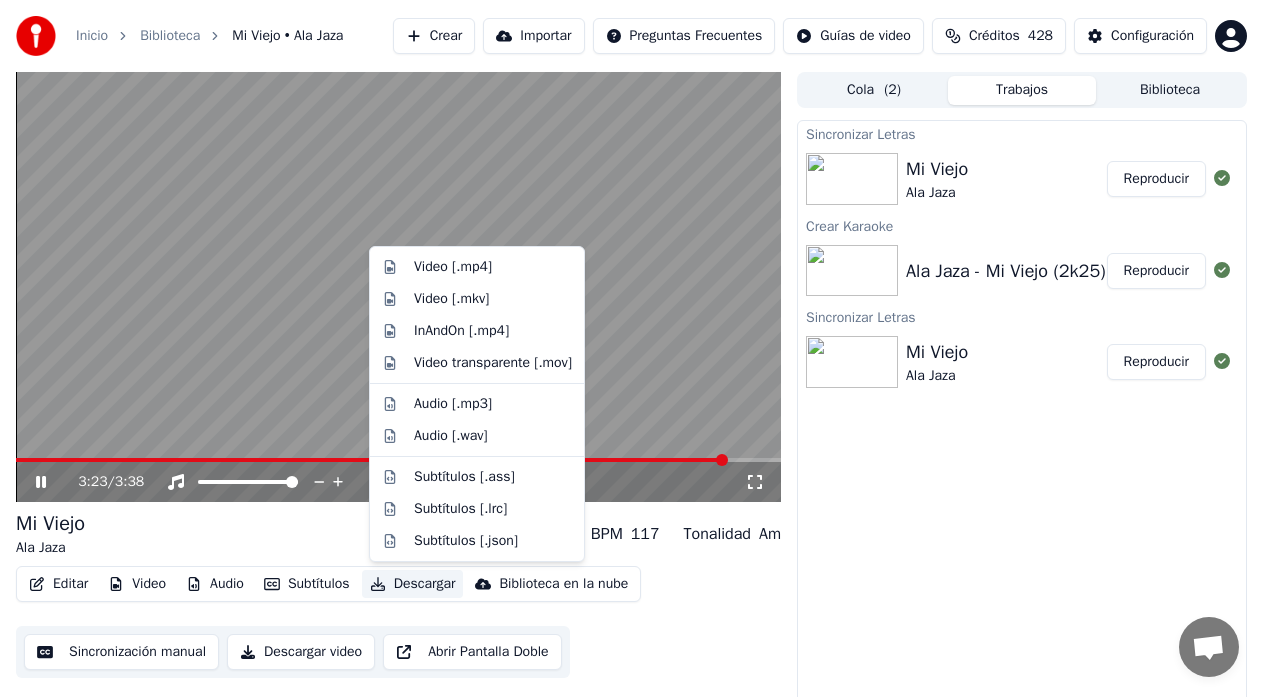 click on "Descargar" at bounding box center (413, 584) 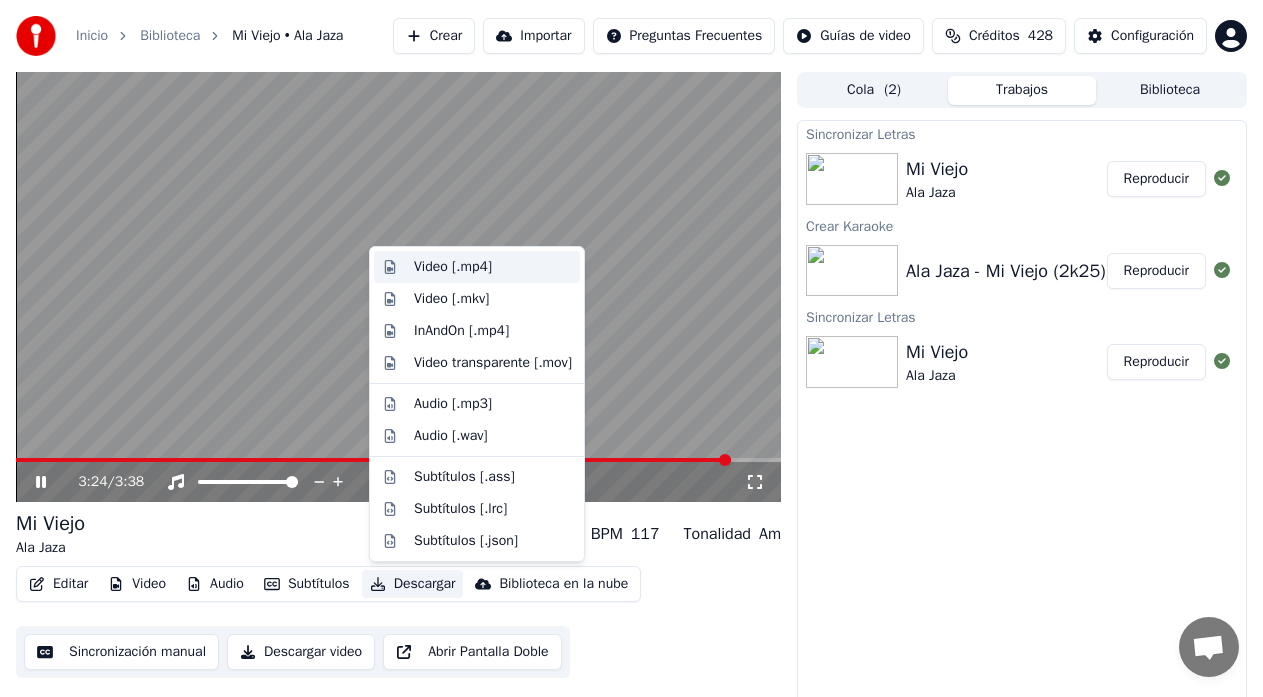 click on "Video [.mp4]" at bounding box center (453, 267) 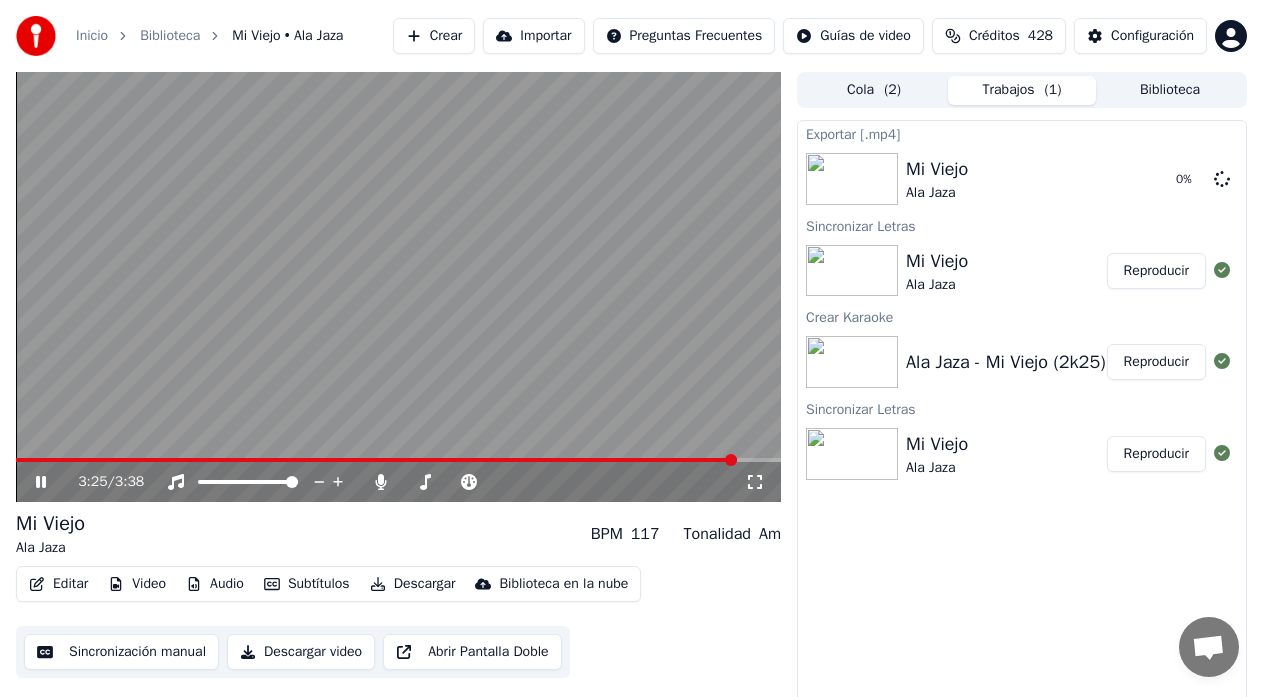 click 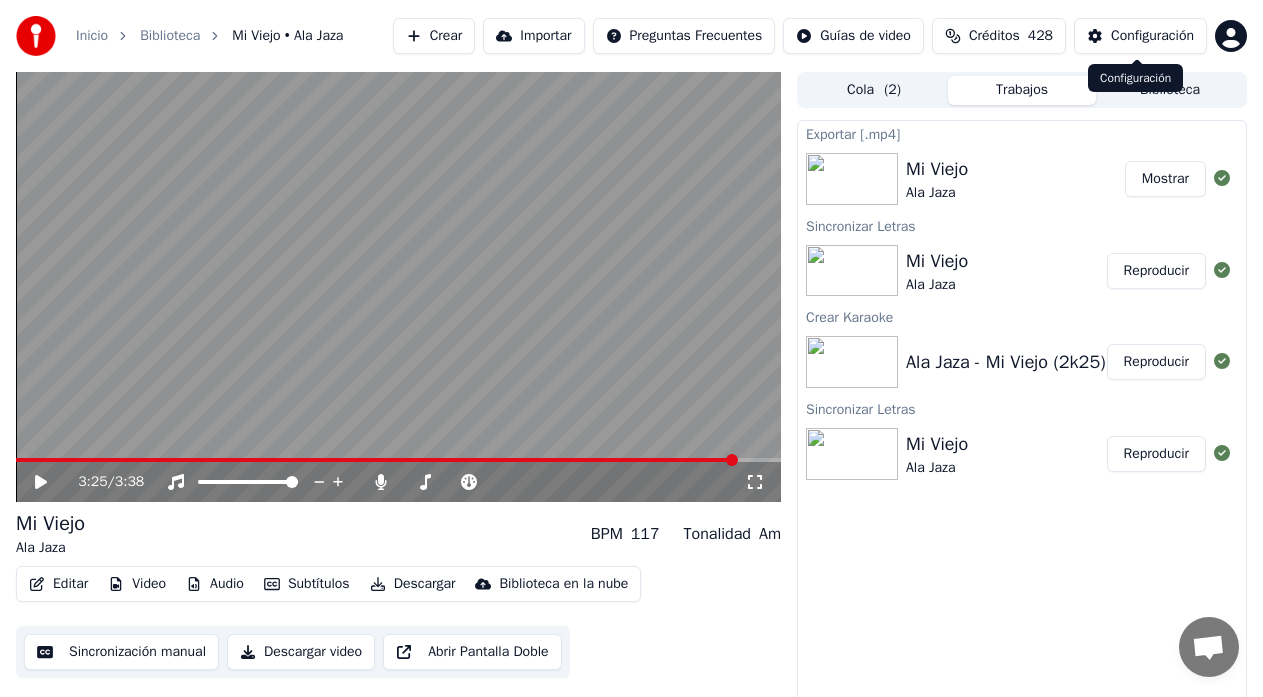 click on "Configuración" at bounding box center (1152, 36) 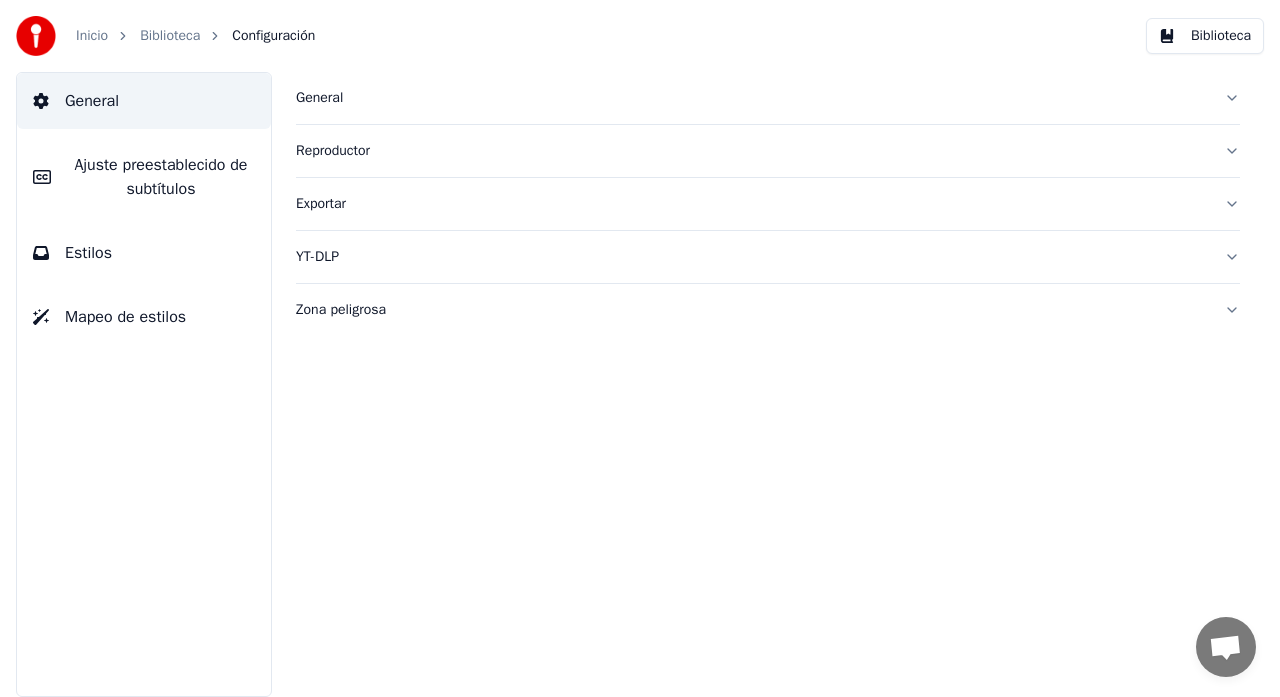 click on "Ajuste preestablecido de subtítulos" at bounding box center [161, 177] 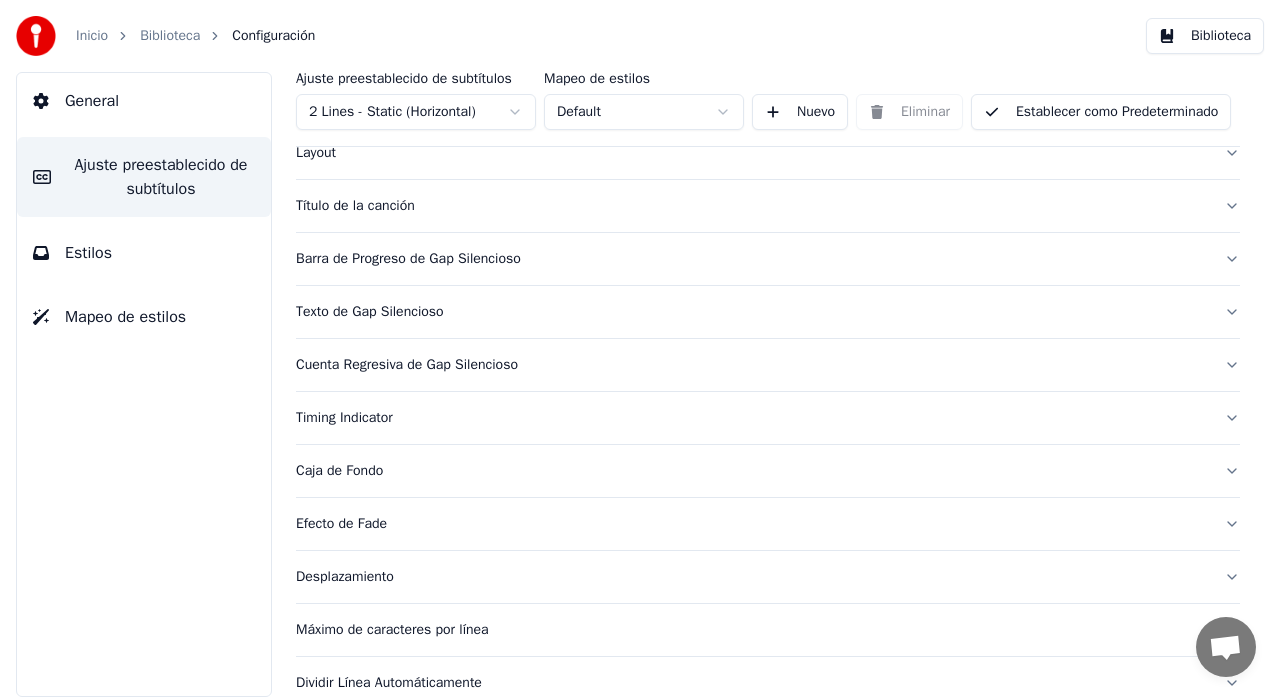 scroll, scrollTop: 194, scrollLeft: 0, axis: vertical 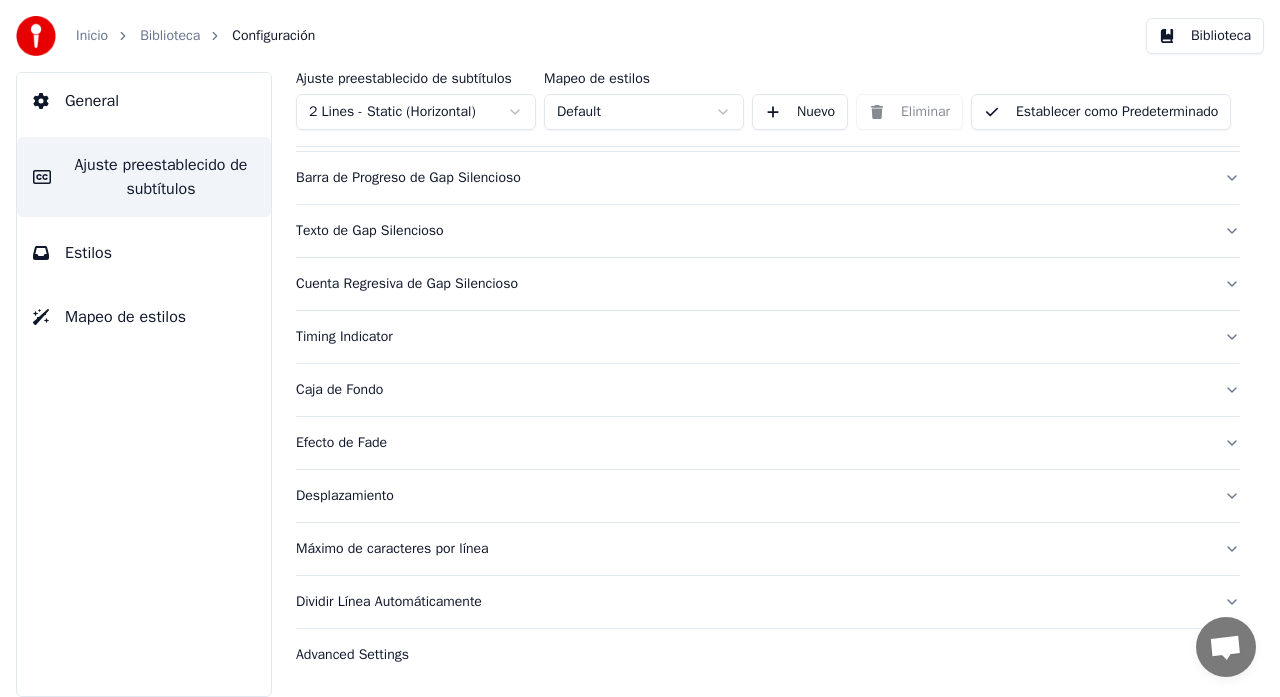 click on "Desplazamiento" at bounding box center [752, 496] 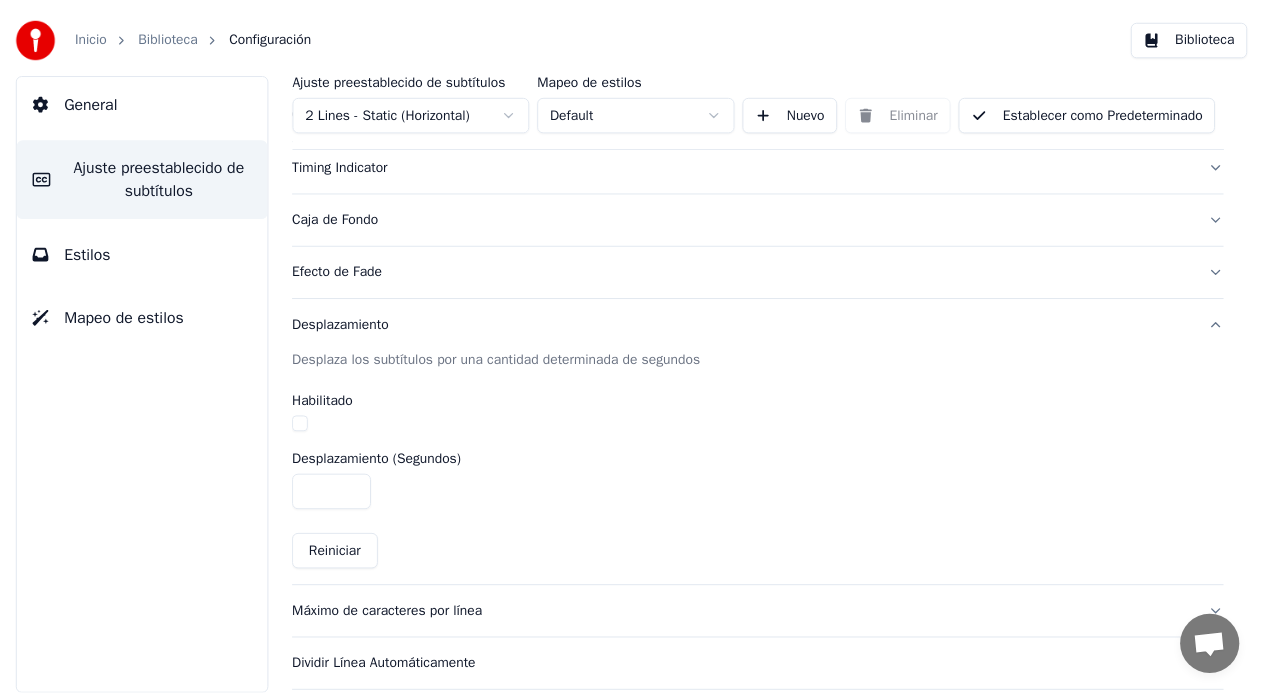 scroll, scrollTop: 394, scrollLeft: 0, axis: vertical 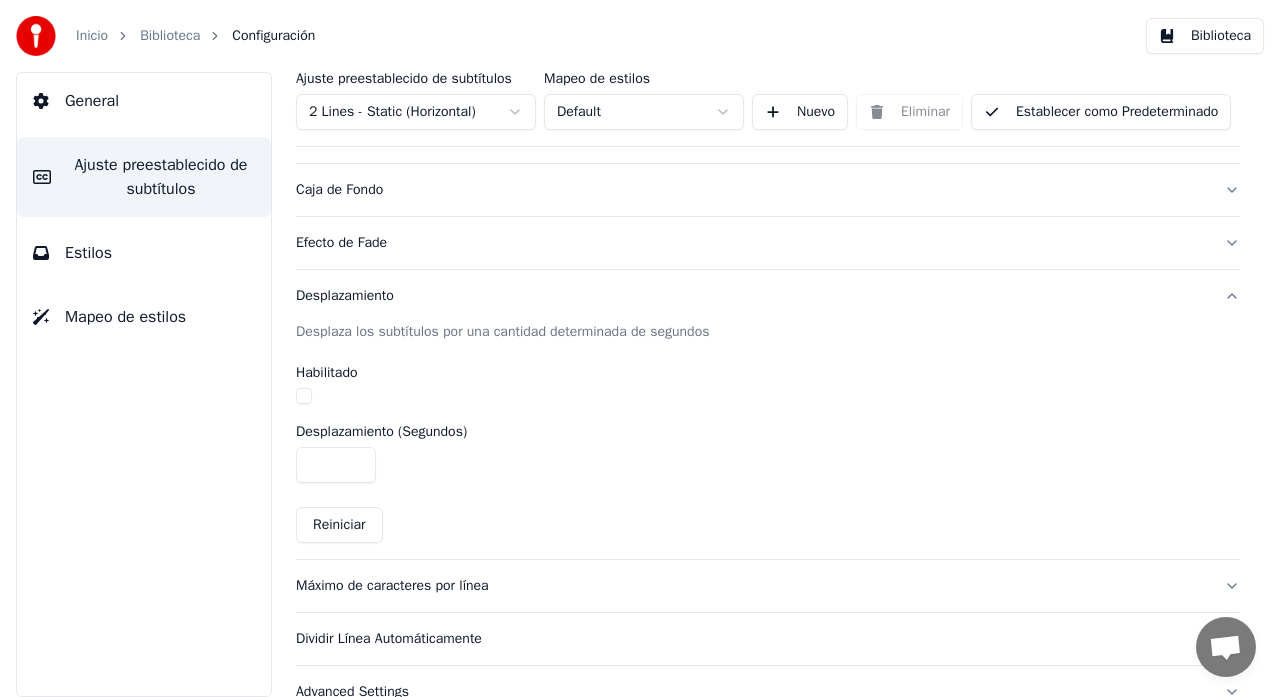 click at bounding box center (304, 396) 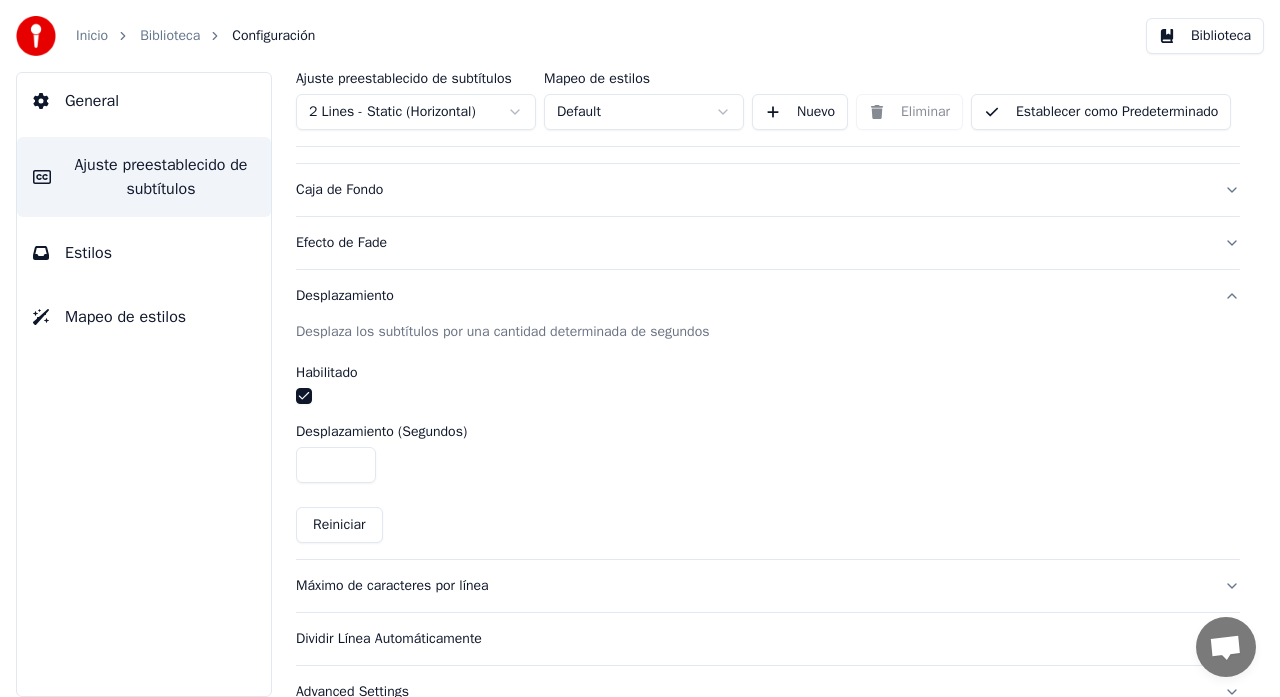 click on "Biblioteca" at bounding box center [170, 36] 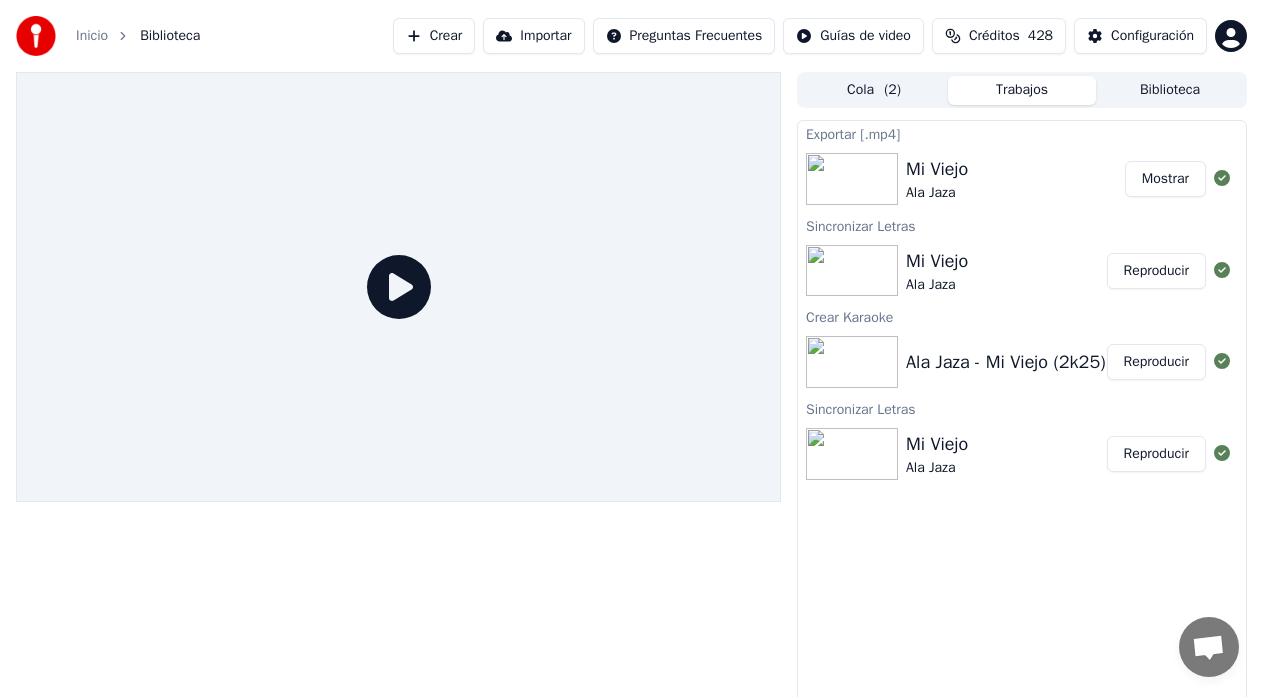 click on "Reproducir" at bounding box center (1156, 271) 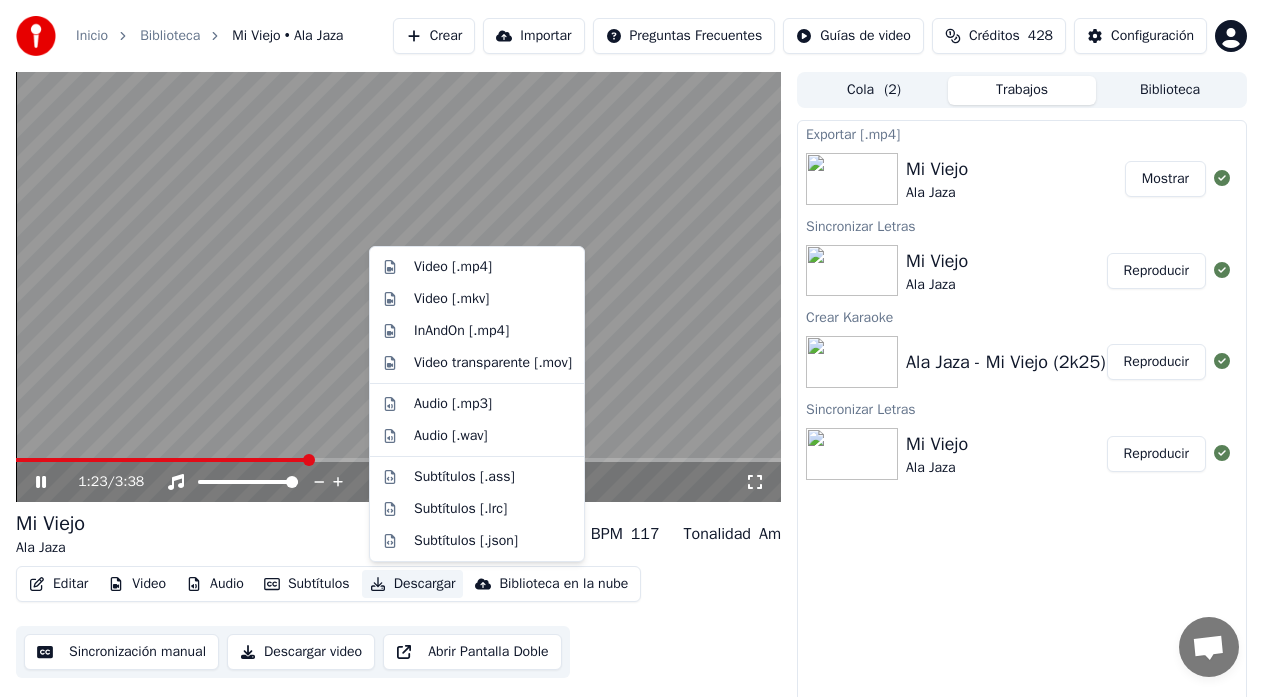 click on "Descargar" at bounding box center (413, 584) 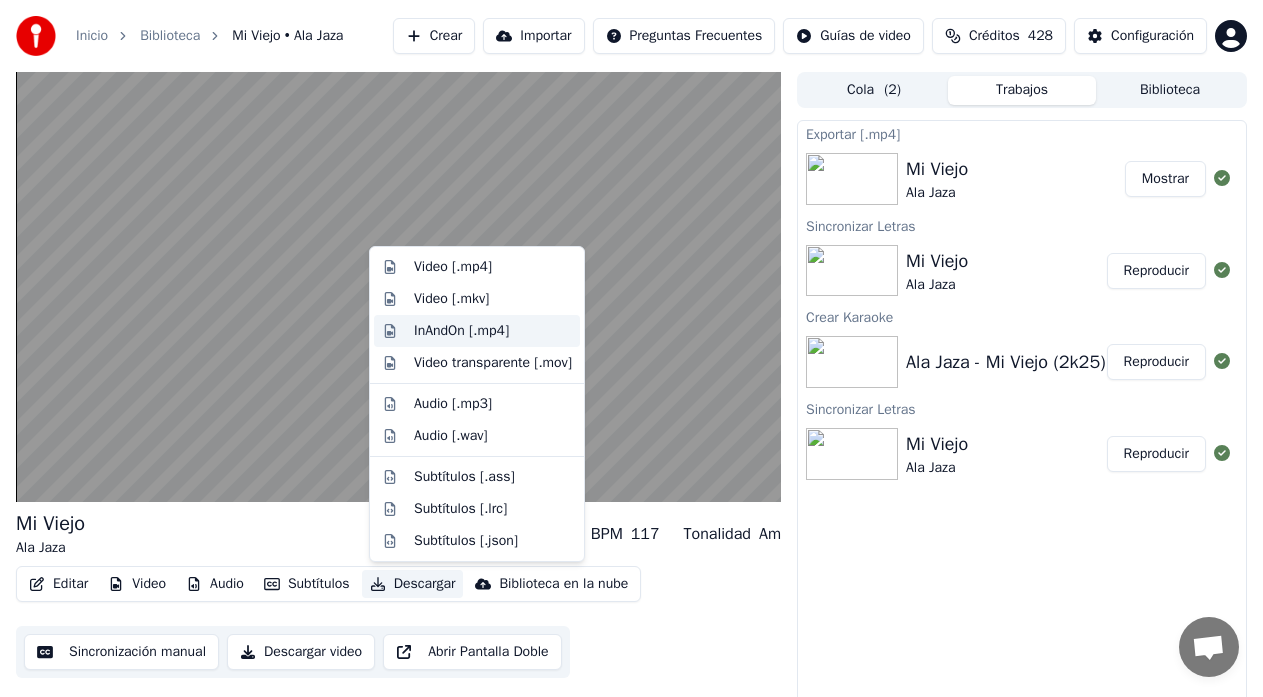 click on "InAndOn [.mp4]" at bounding box center (461, 331) 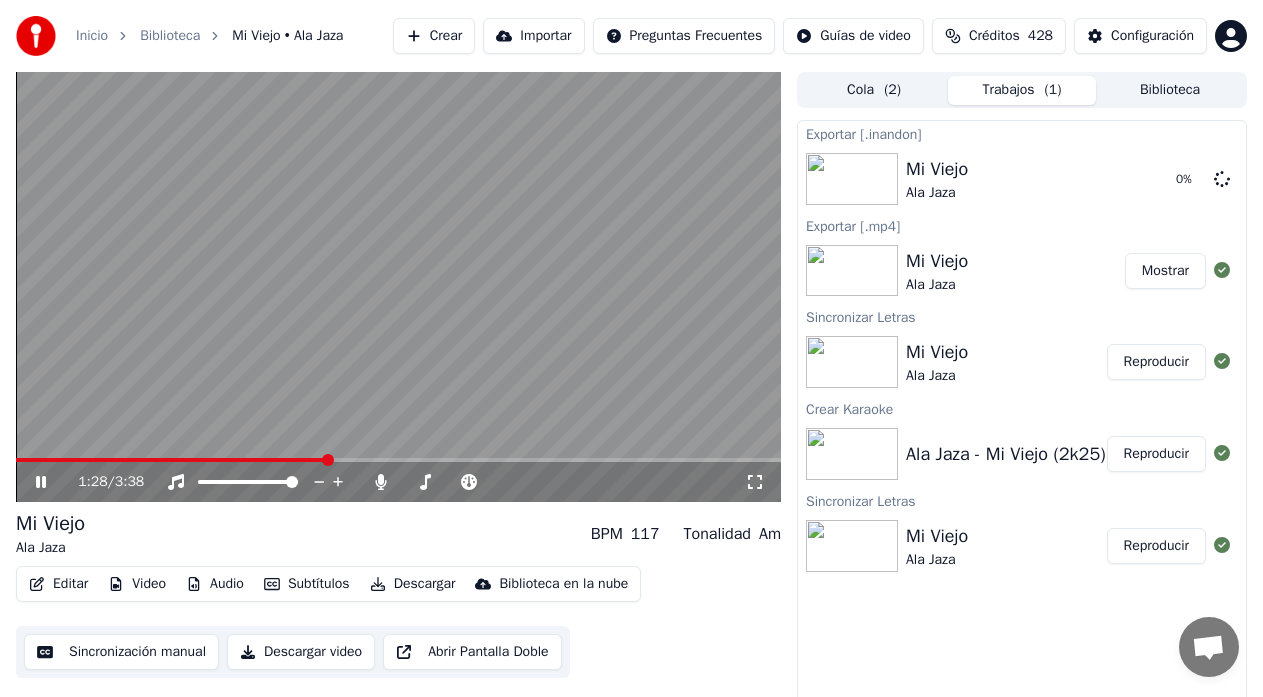 click 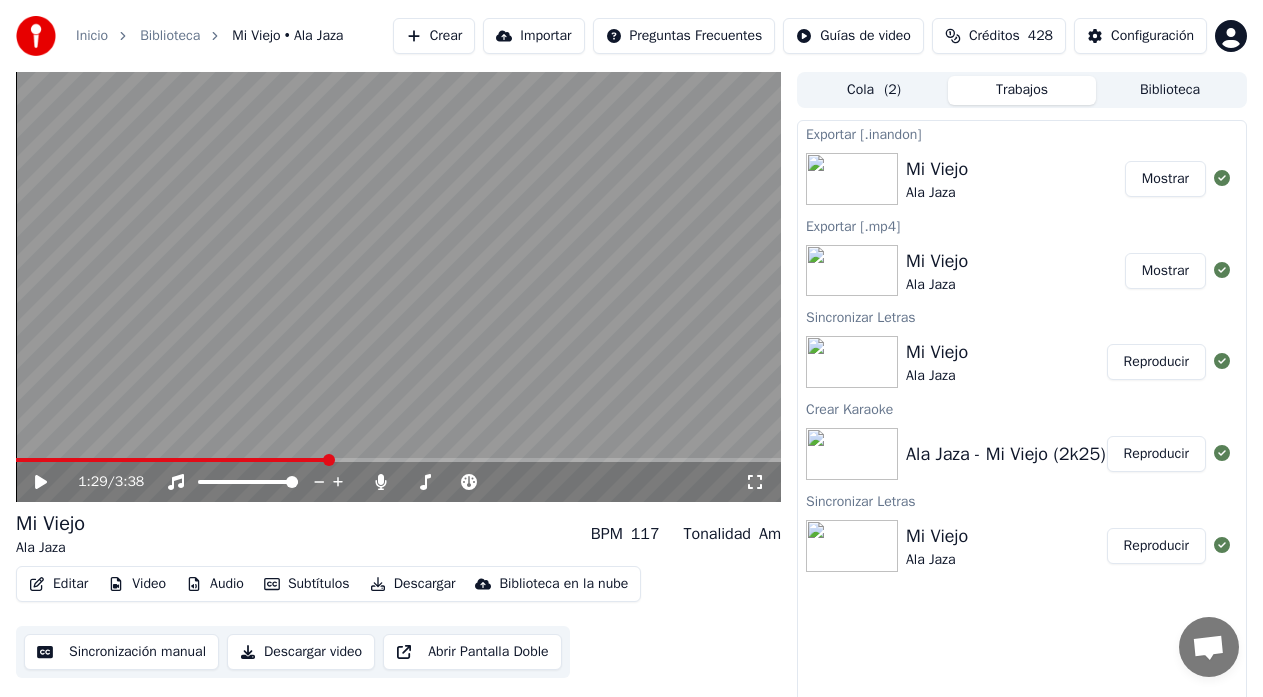 click on "Mostrar" at bounding box center [1165, 179] 